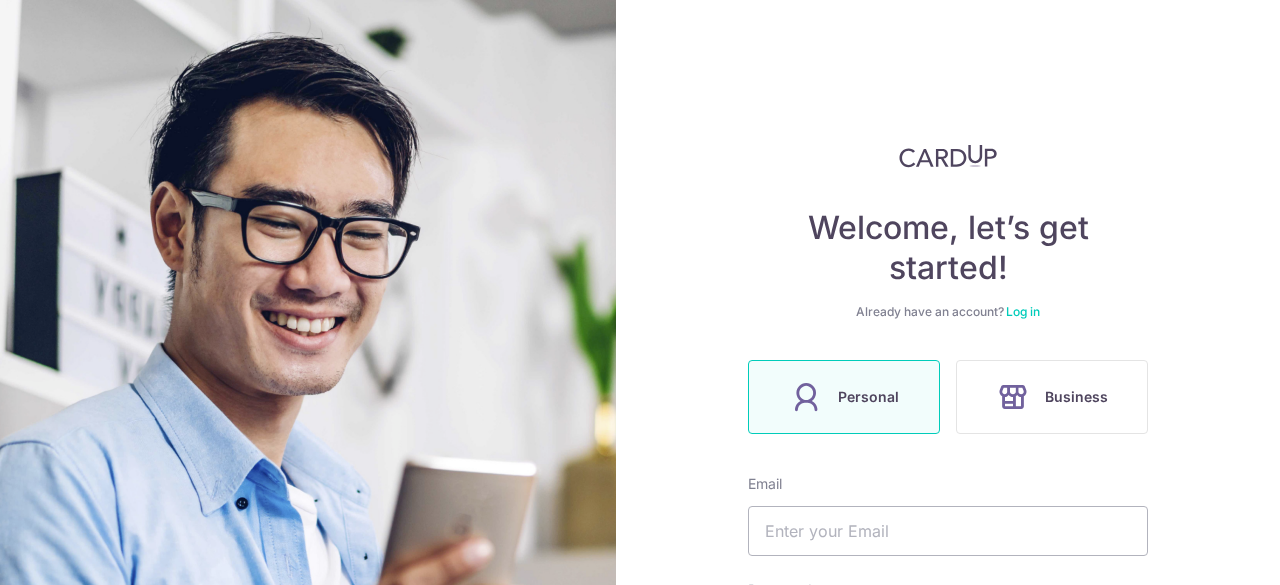 scroll, scrollTop: 0, scrollLeft: 0, axis: both 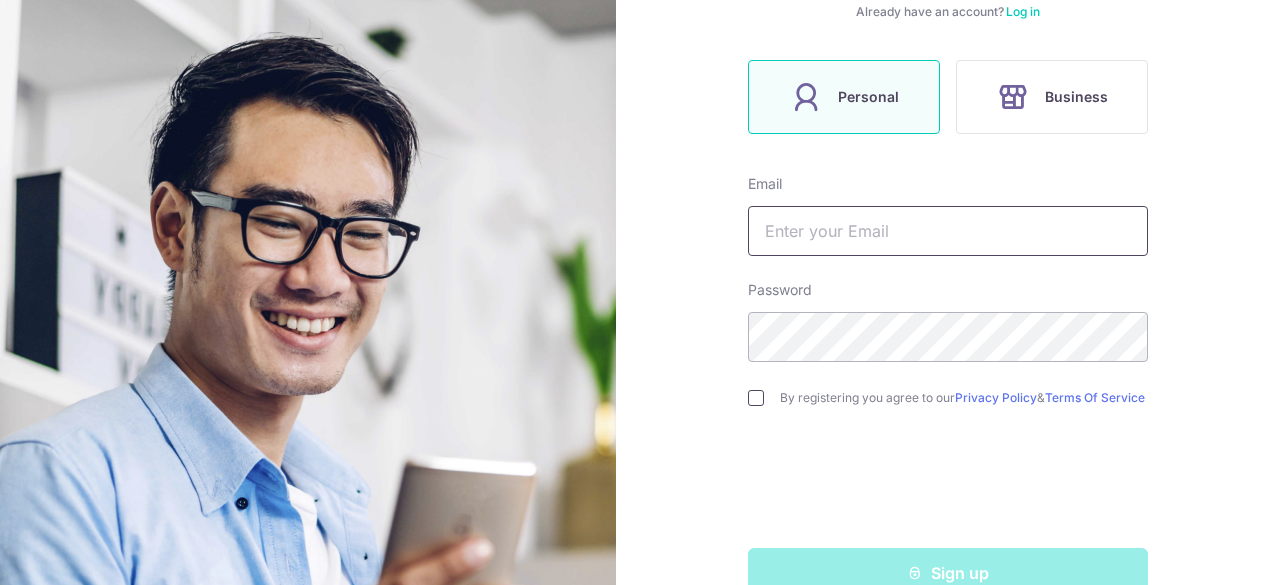 type on "[NAME]@[DOMAIN]" 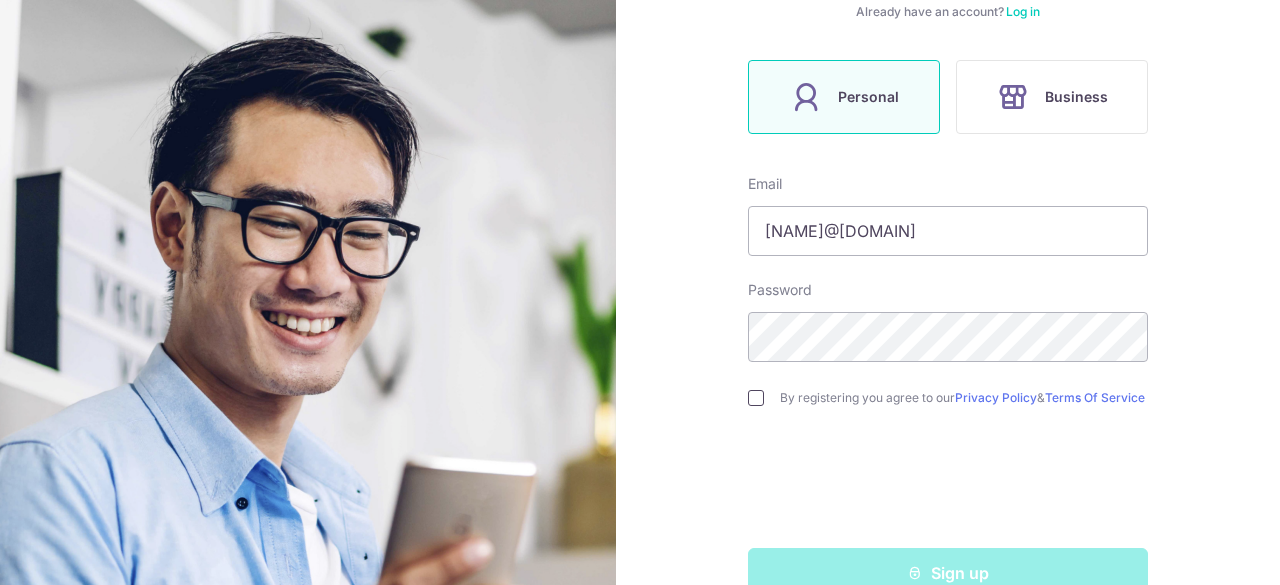 click at bounding box center [756, 398] 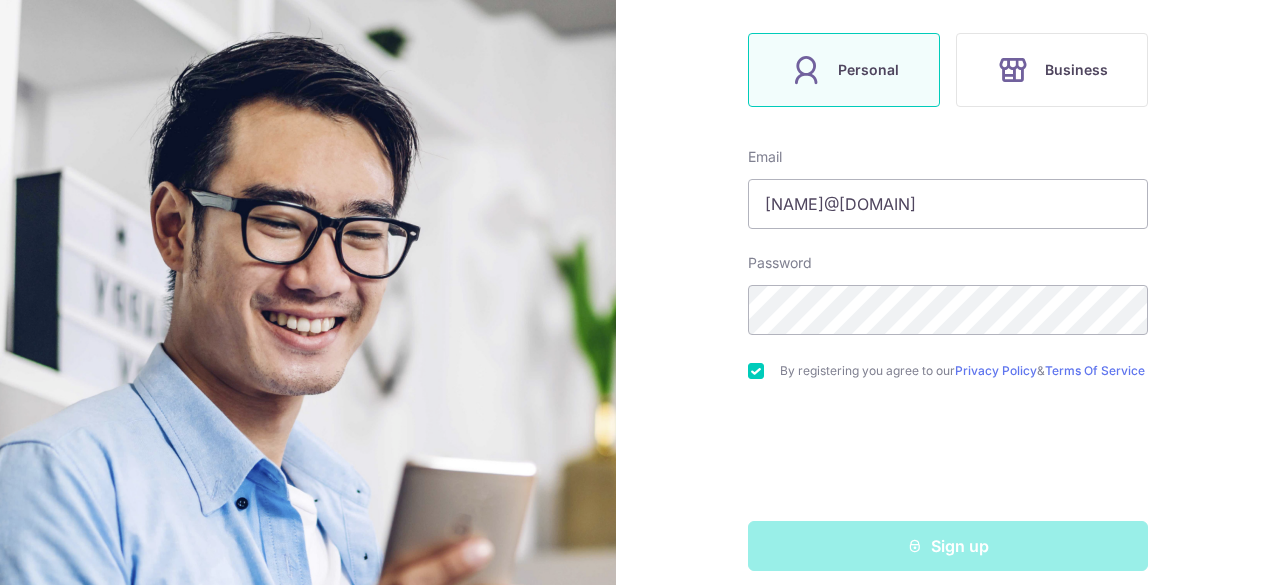 scroll, scrollTop: 351, scrollLeft: 0, axis: vertical 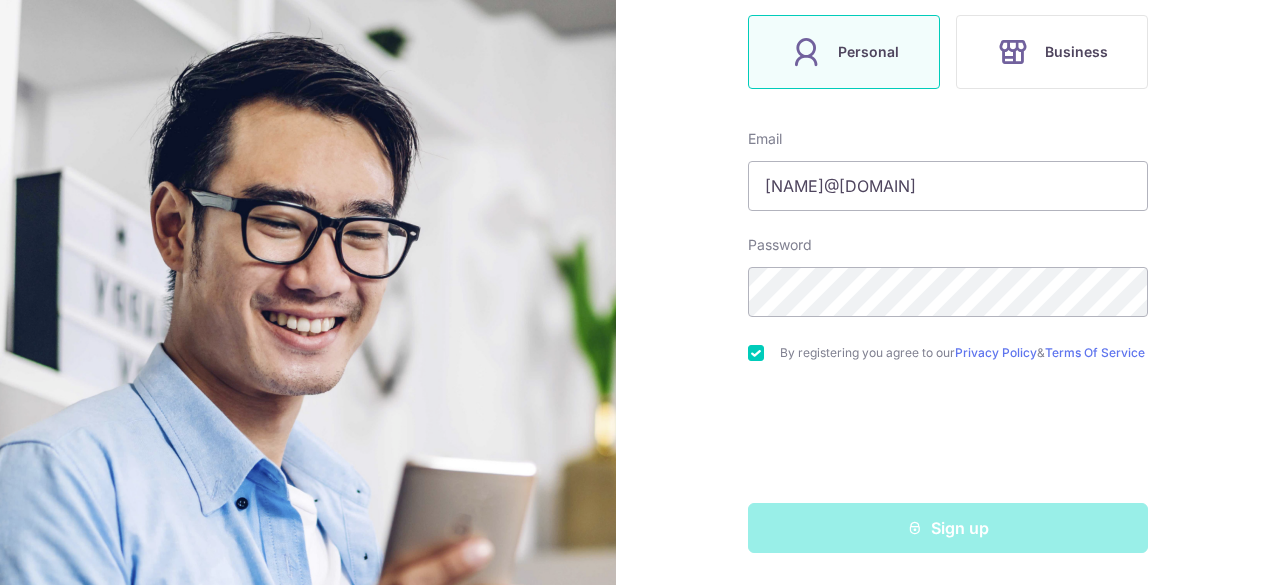 click on "Sign up" at bounding box center [948, 528] 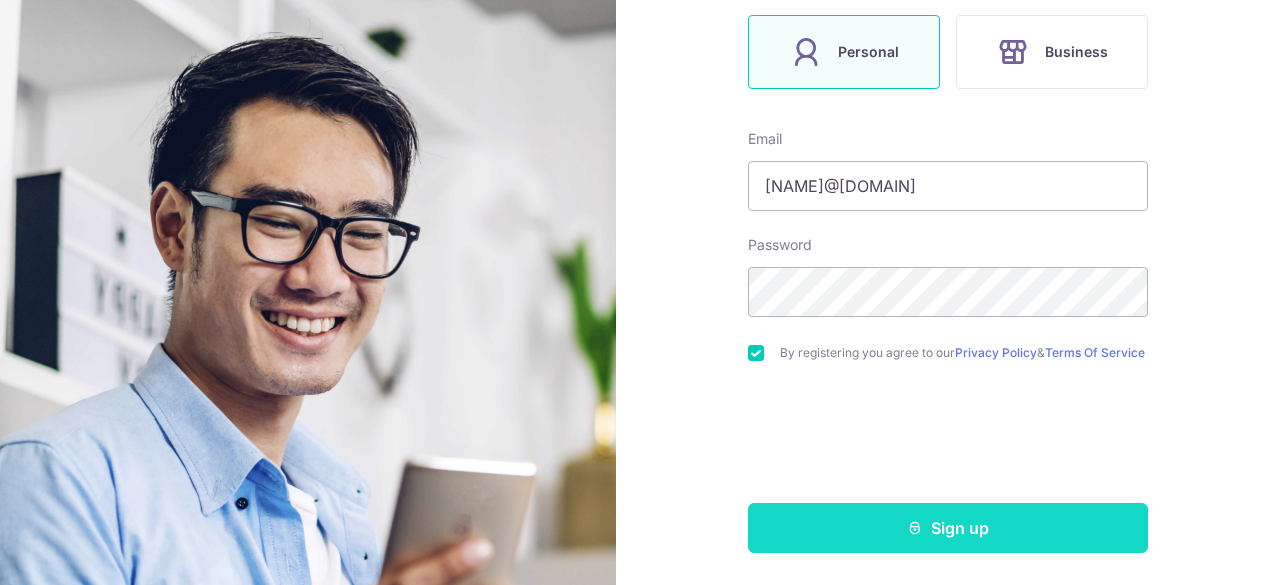 click on "Sign up" at bounding box center (948, 528) 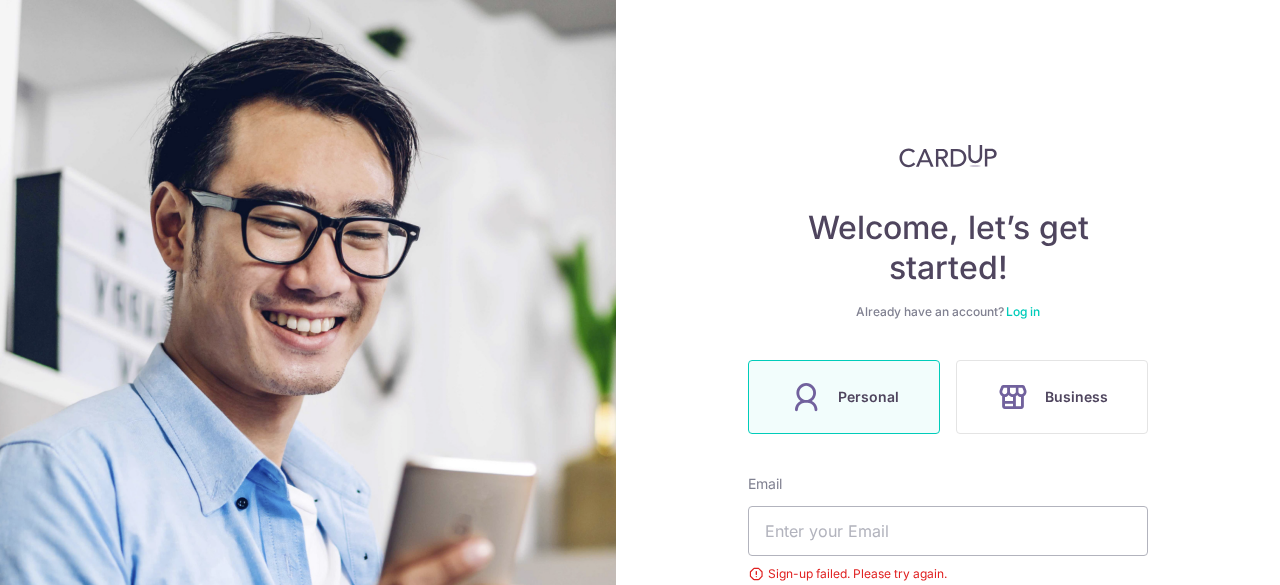 scroll, scrollTop: 0, scrollLeft: 0, axis: both 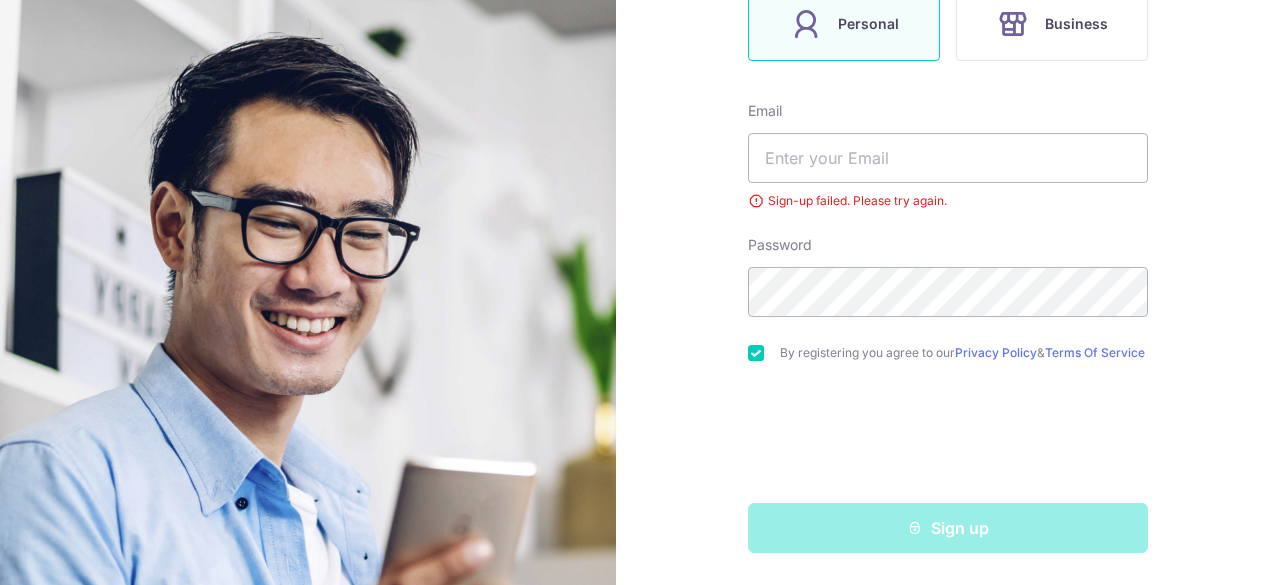 type on "[EMAIL]" 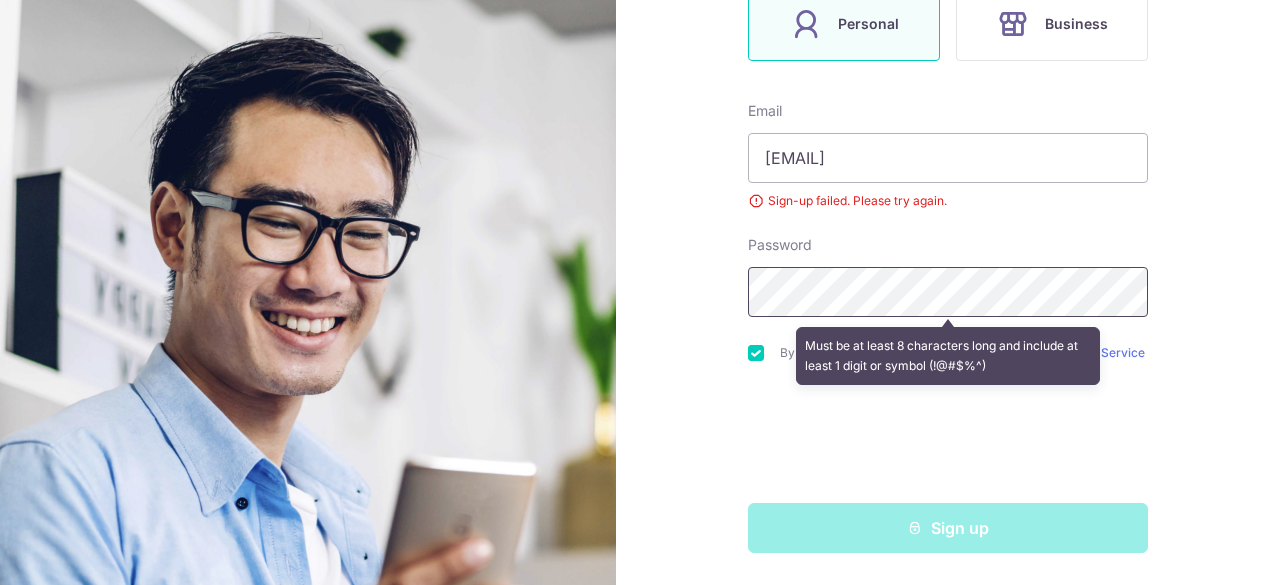 click on "Welcome, let’s get started!
Already have an account?  Log in
Personal
Business
Email
almeric.ong@gmail.com
Sign-up failed. Please try again.
Password
Must be at least 8 characters long and include at least 1 digit or symbol (!@#$%^)
By registering you agree to our
Privacy Policy
&  Terms Of Service" at bounding box center (948, 292) 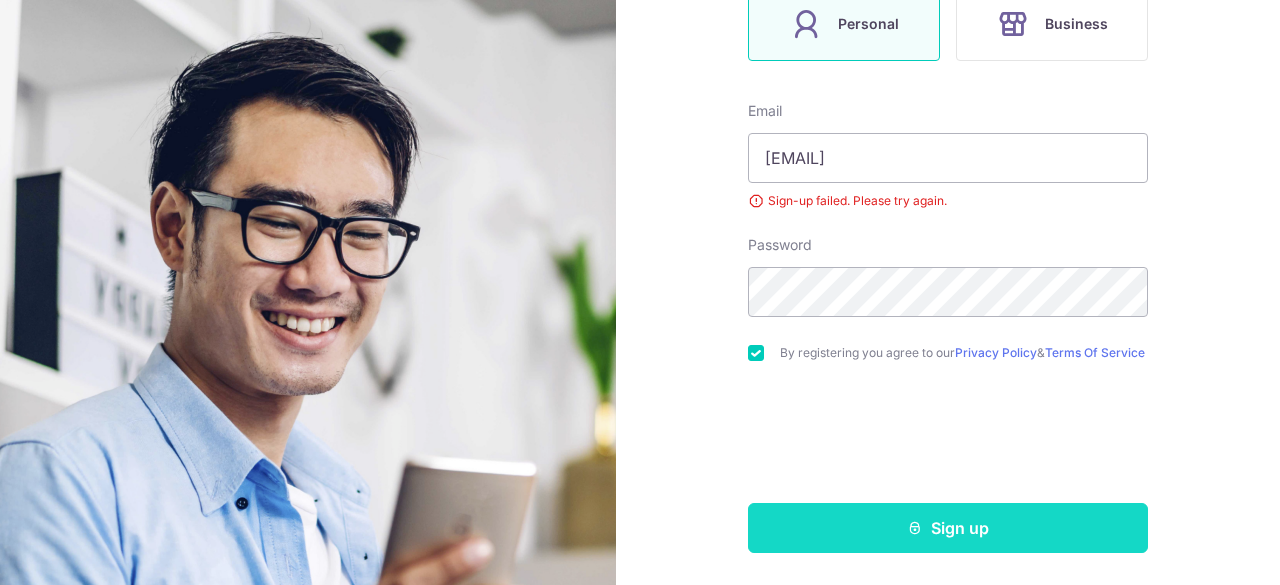 click on "Sign up" at bounding box center [948, 528] 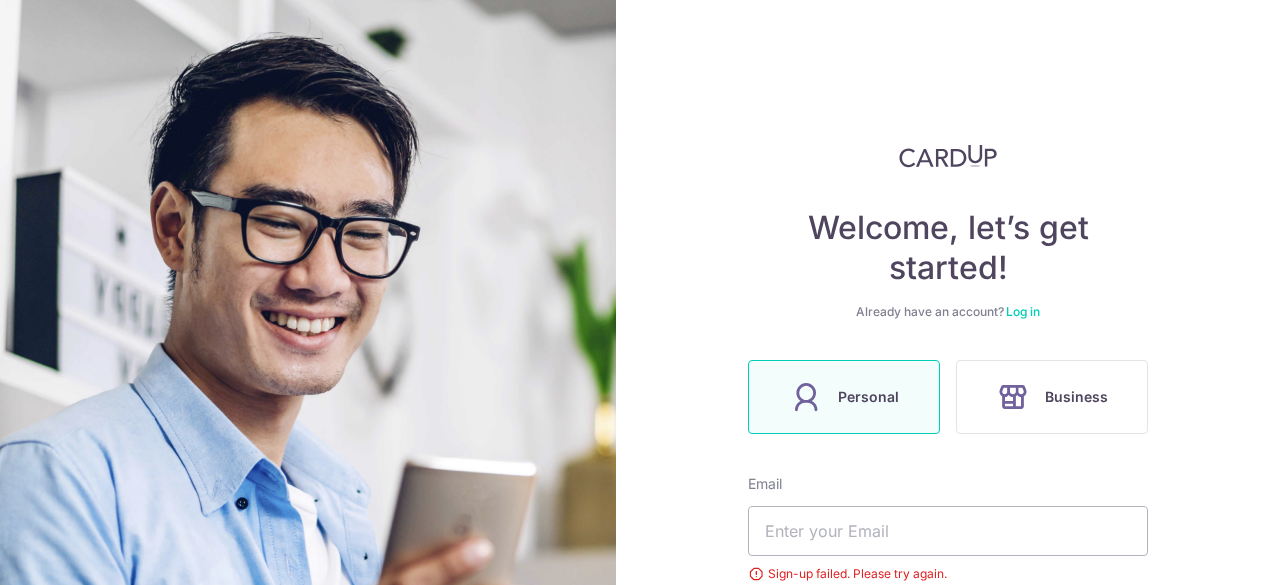 scroll, scrollTop: 0, scrollLeft: 0, axis: both 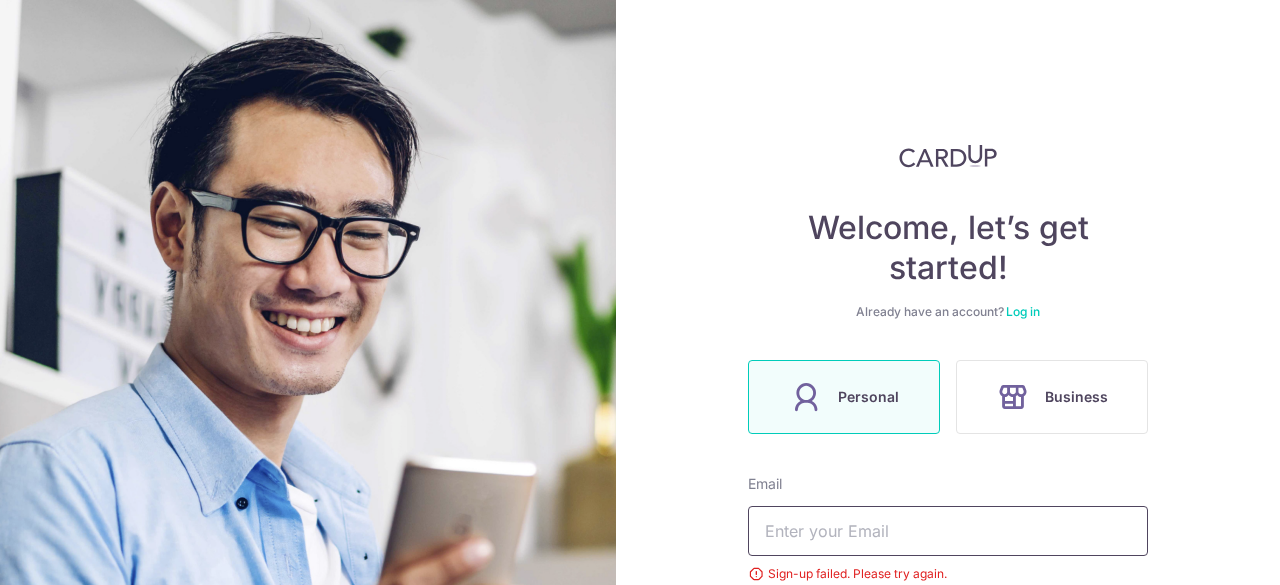 type on "[NAME]@[DOMAIN]" 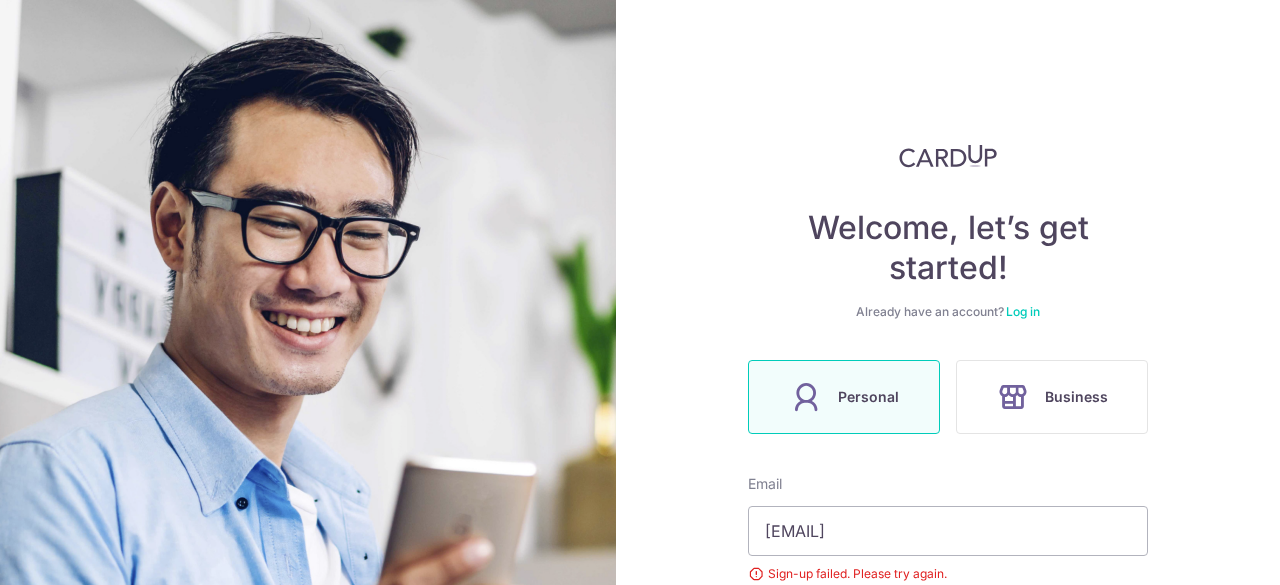 click on "Log in" at bounding box center (1023, 311) 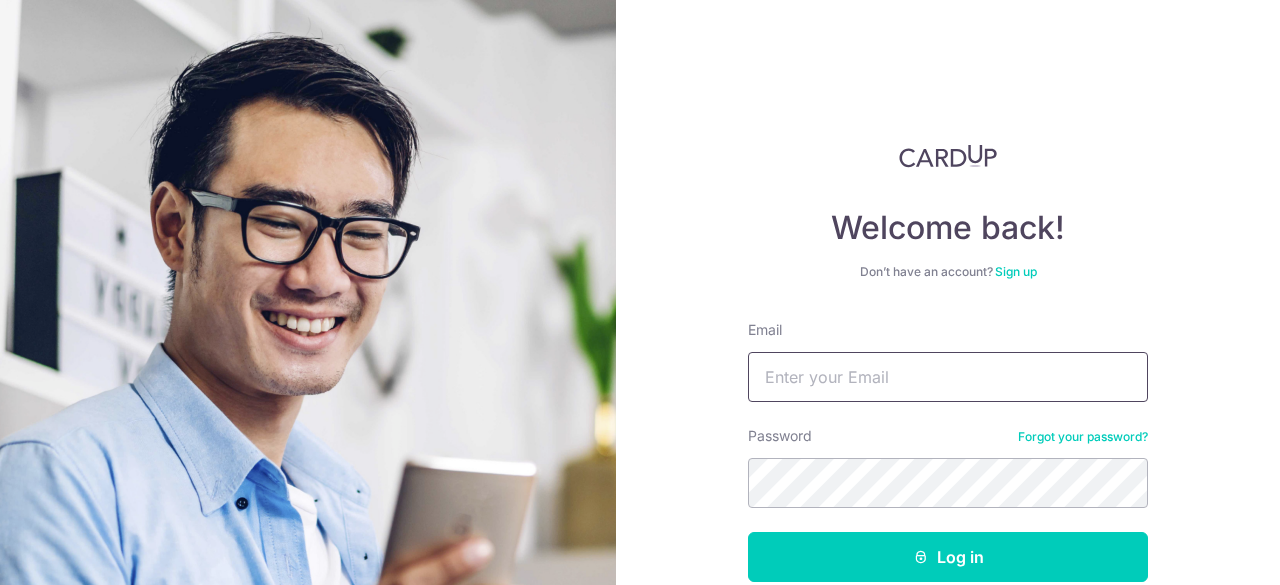 type on "[NAME]@[DOMAIN]" 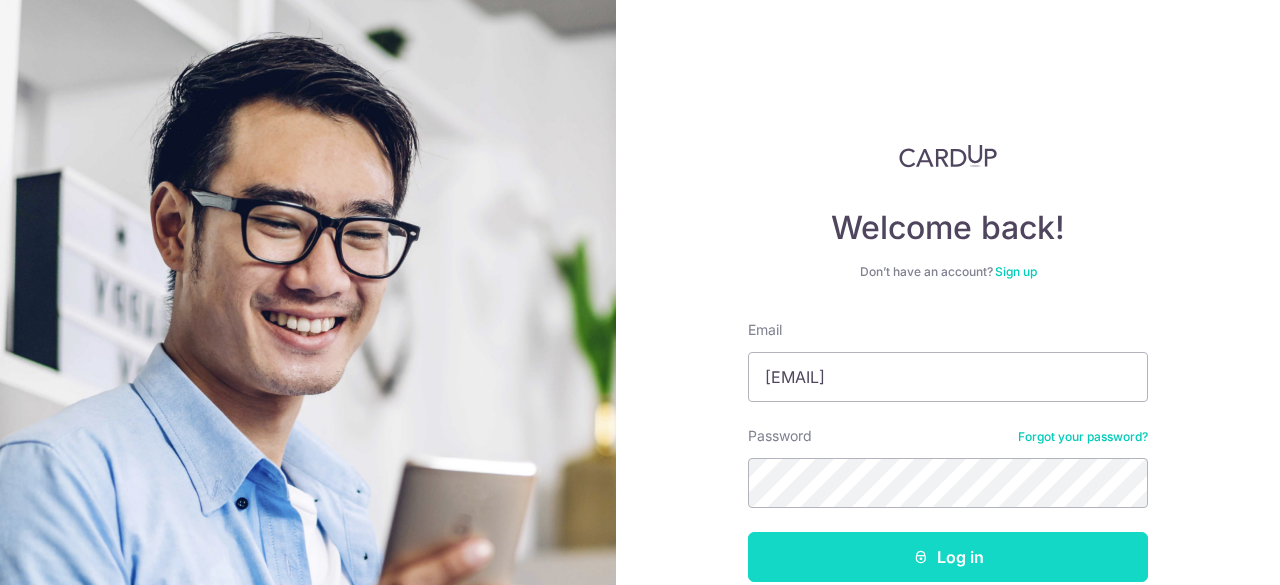 click on "Log in" at bounding box center (948, 557) 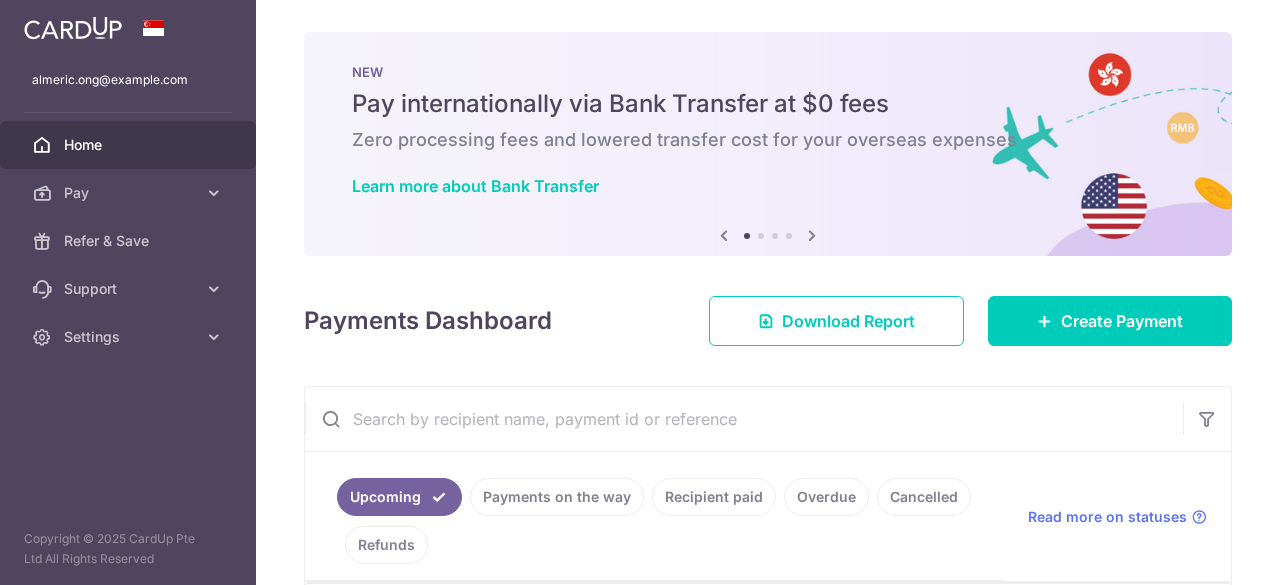 scroll, scrollTop: 0, scrollLeft: 0, axis: both 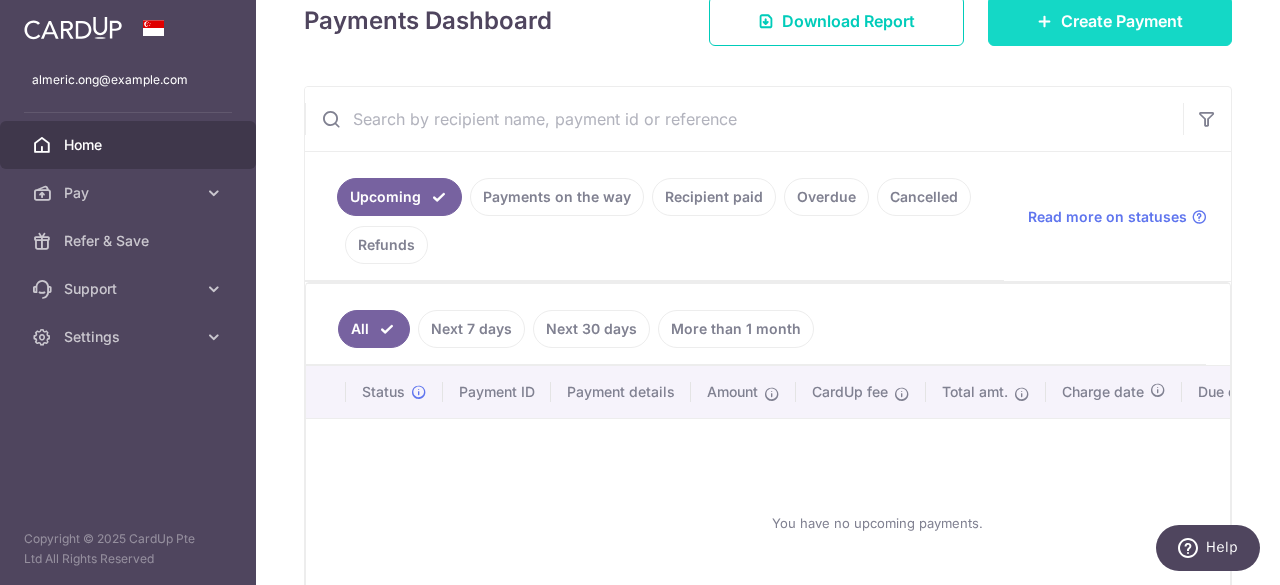 click on "Create Payment" at bounding box center [1122, 21] 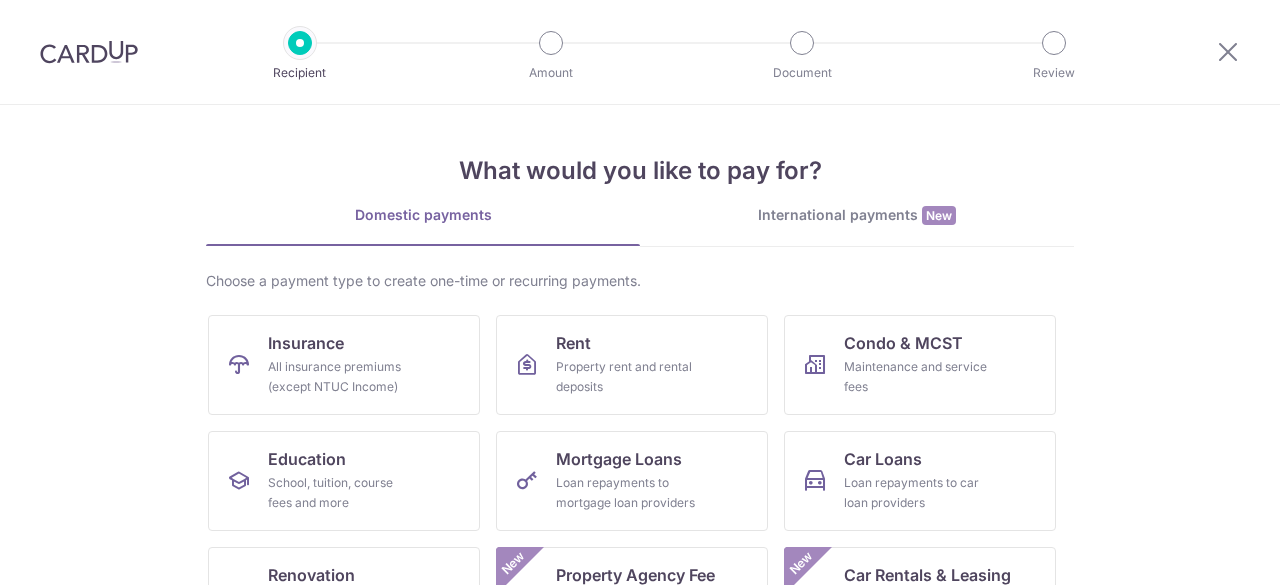 scroll, scrollTop: 0, scrollLeft: 0, axis: both 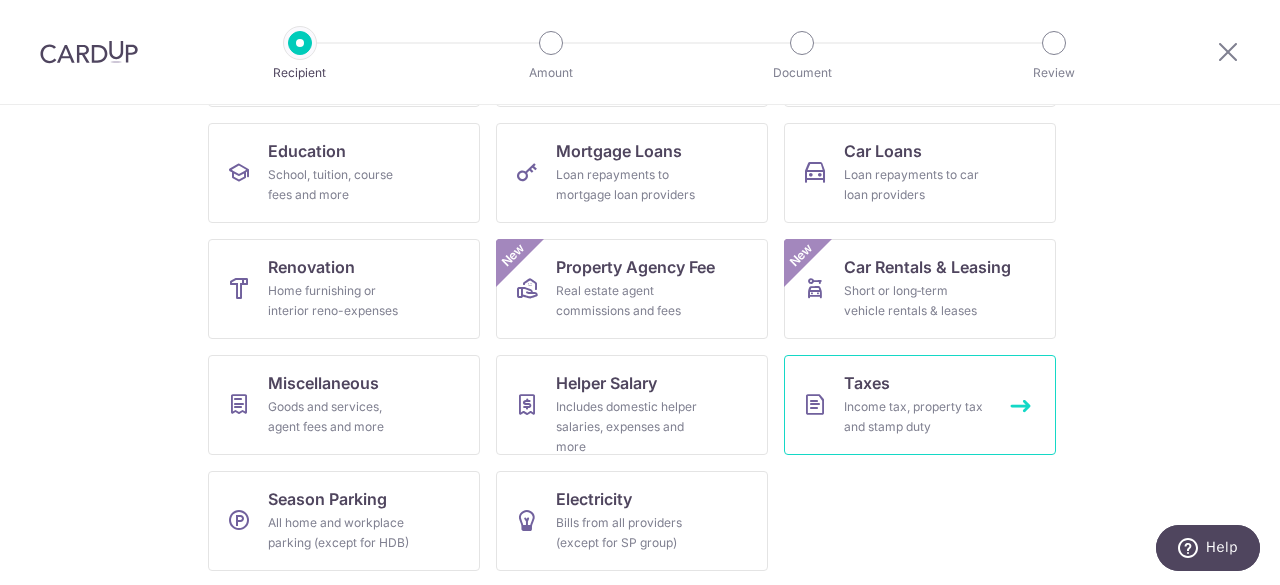 click on "Taxes Income tax, property tax and stamp duty" at bounding box center [920, 405] 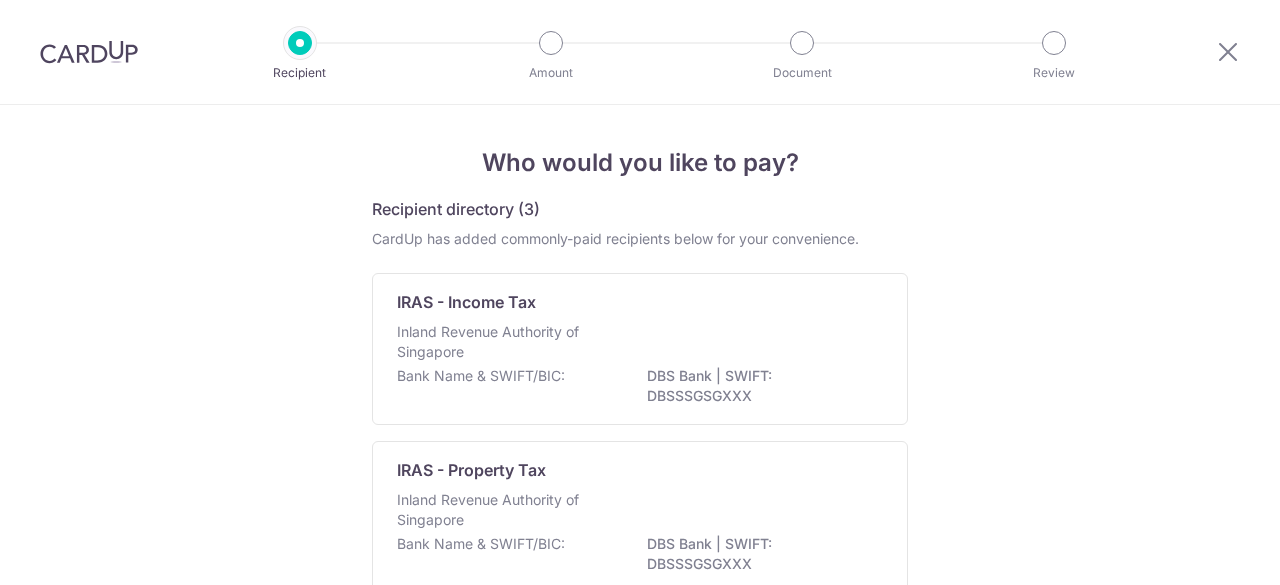 scroll, scrollTop: 0, scrollLeft: 0, axis: both 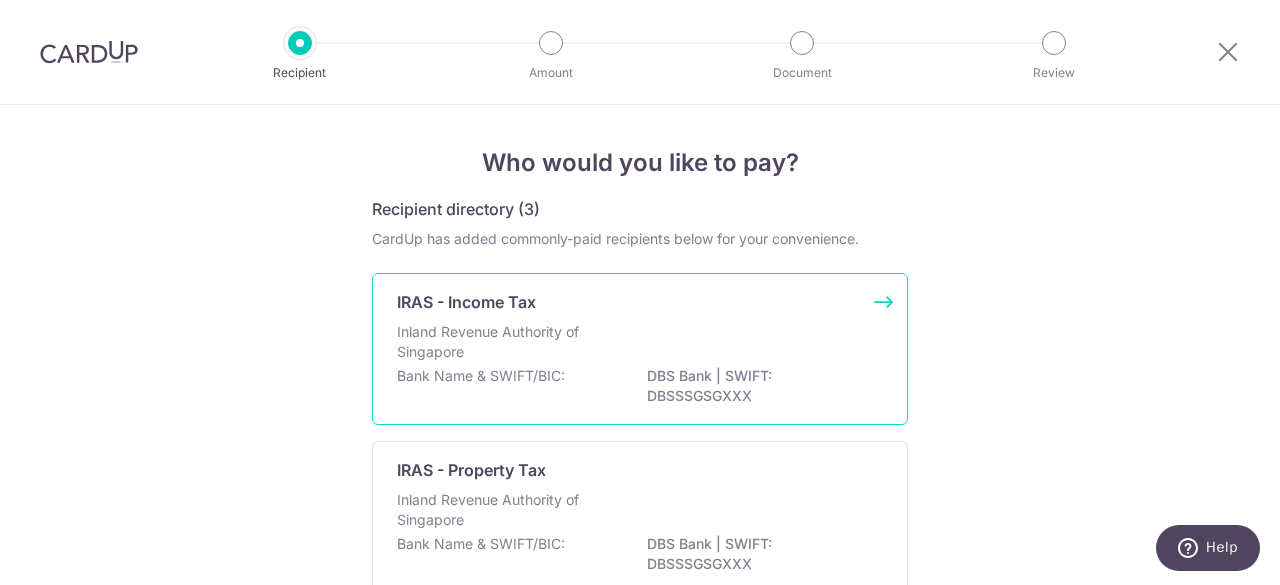 click on "Inland Revenue Authority of Singapore" at bounding box center (503, 342) 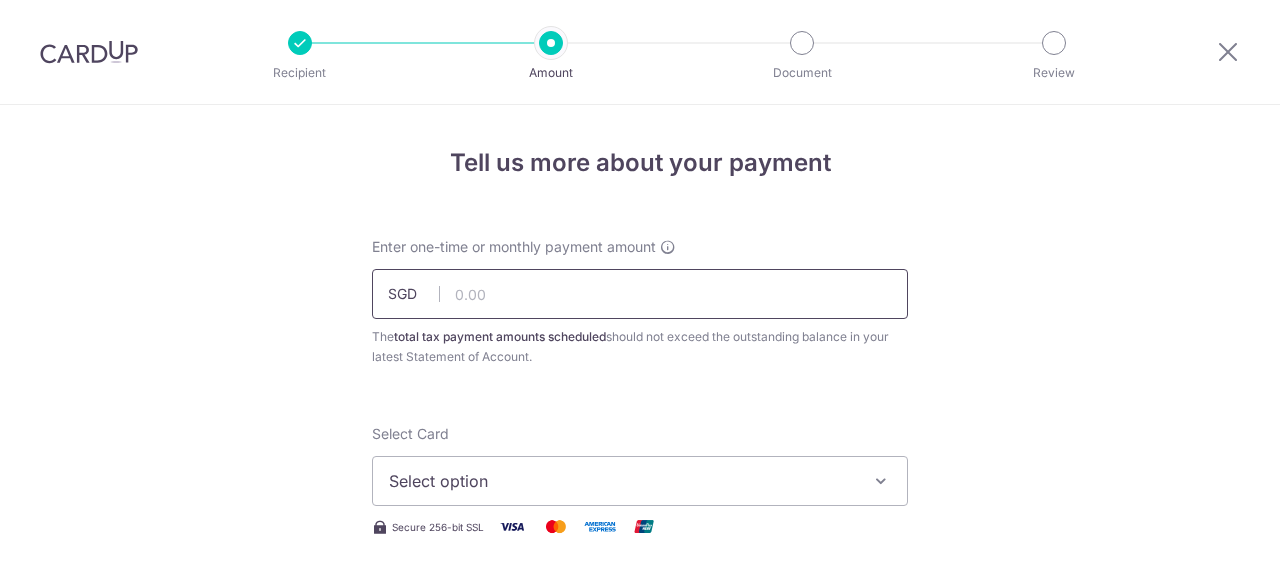 scroll, scrollTop: 0, scrollLeft: 0, axis: both 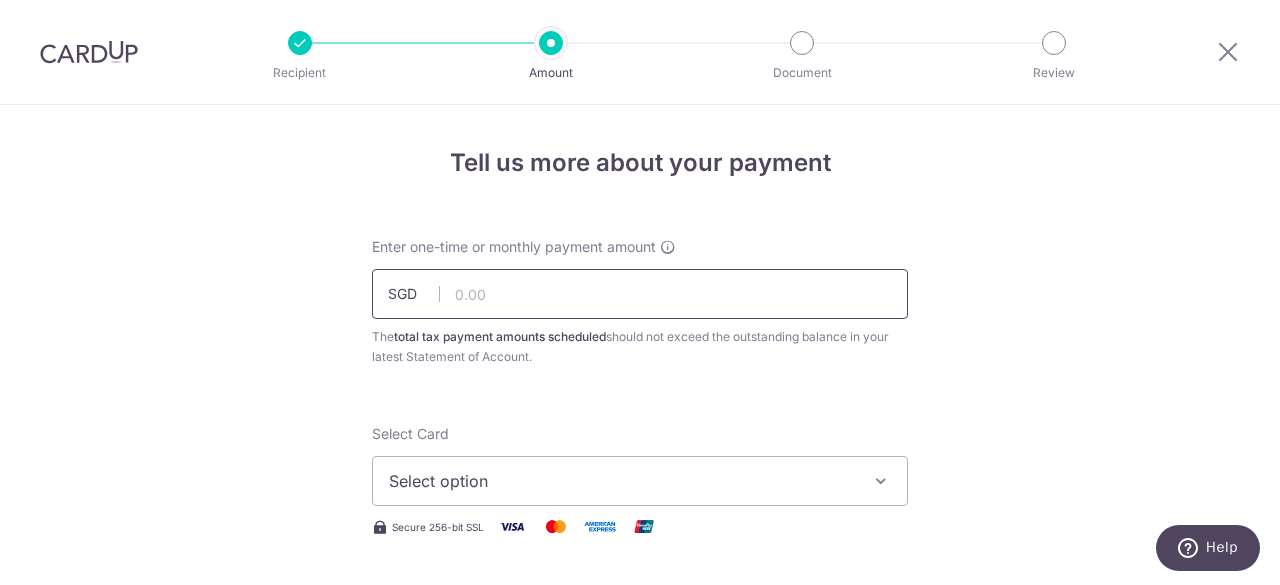 click at bounding box center [640, 294] 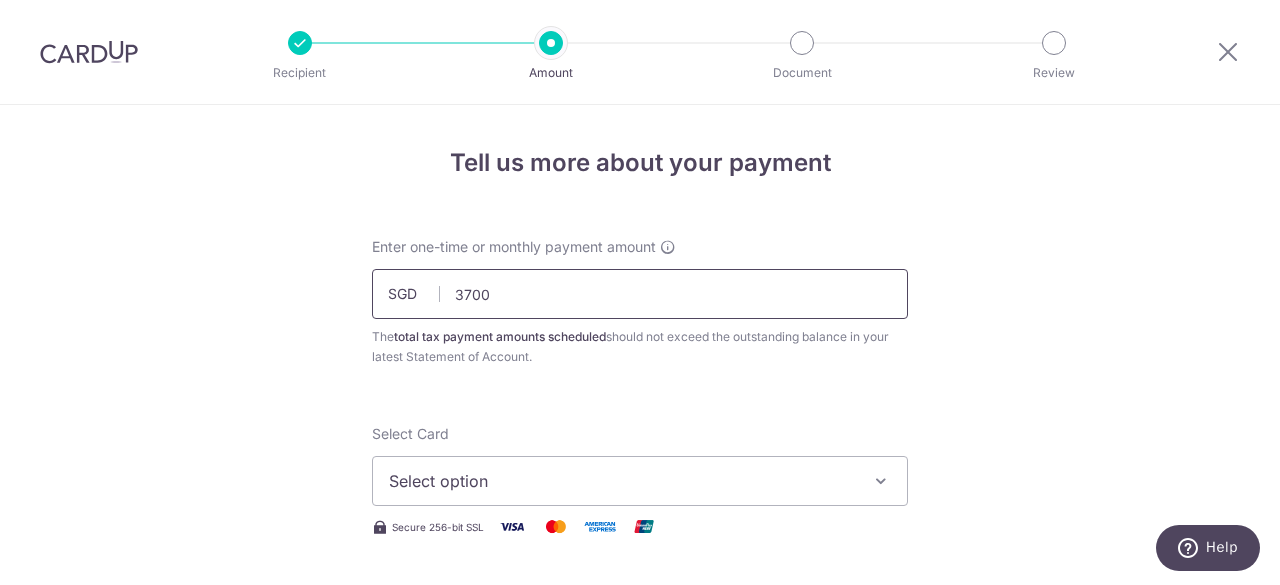 type on "3,700.00" 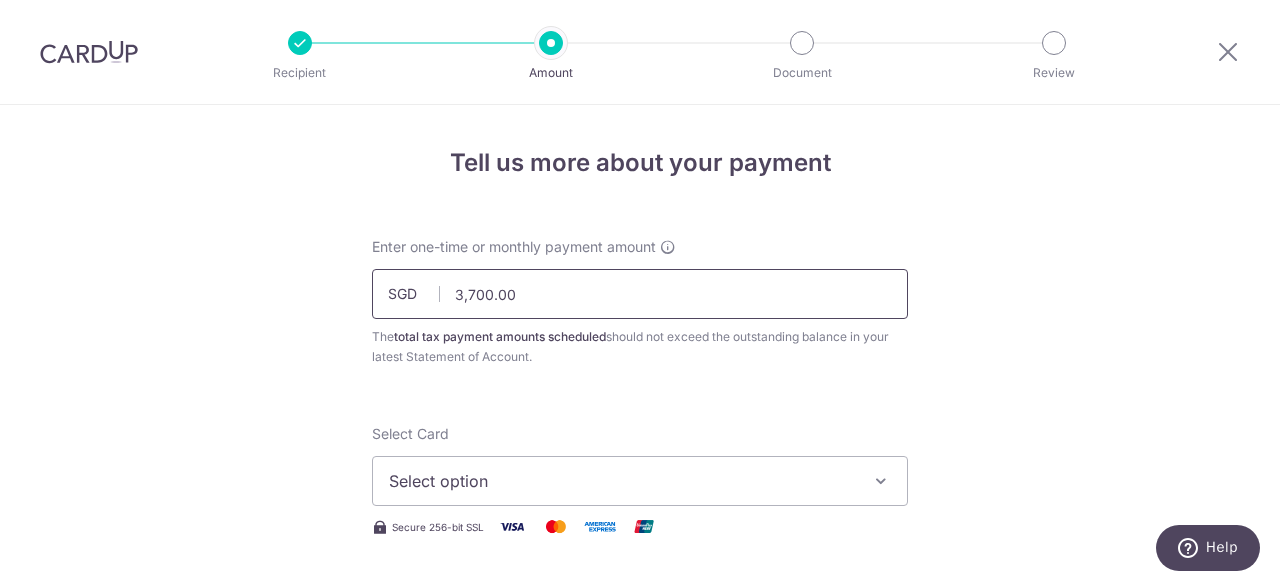 type 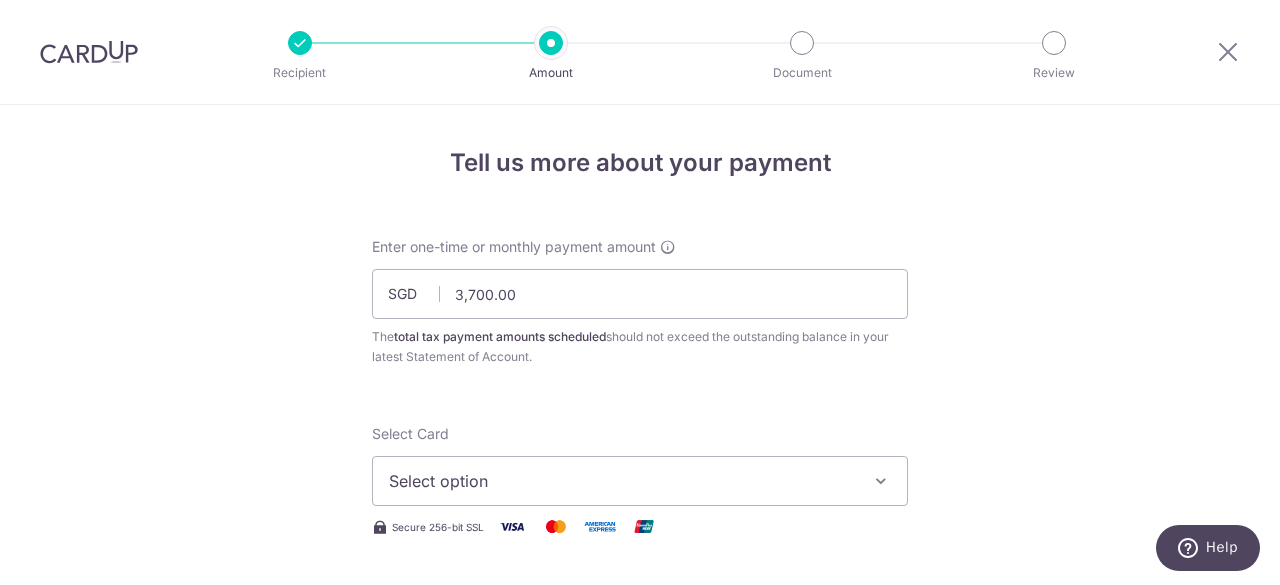 click on "Select option" at bounding box center (622, 481) 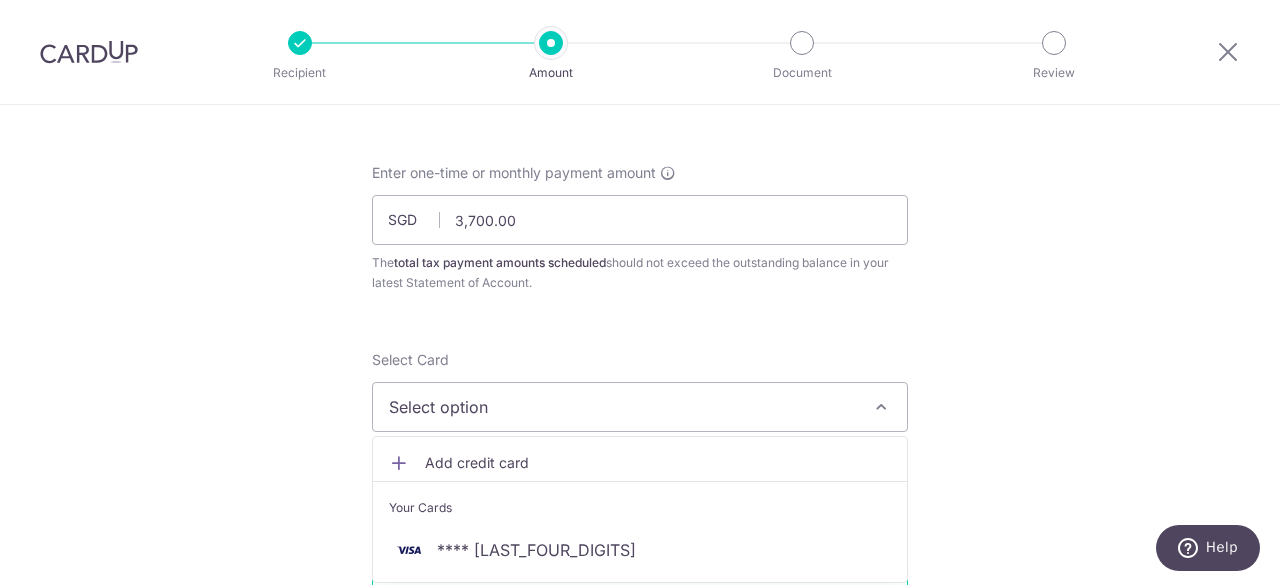 scroll, scrollTop: 200, scrollLeft: 0, axis: vertical 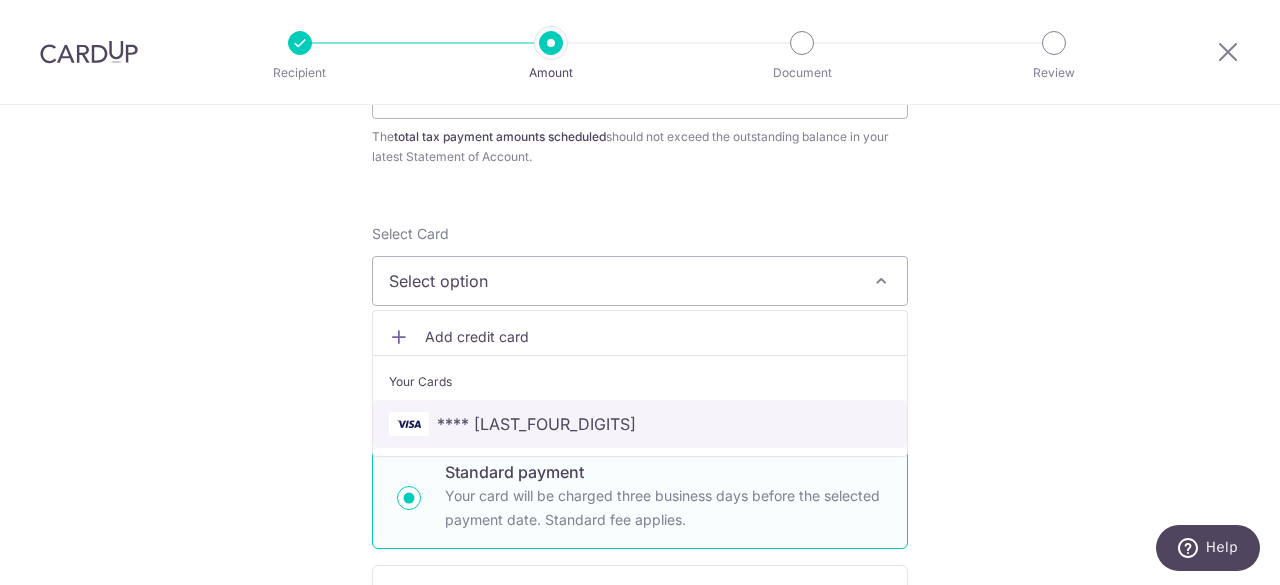 click on "**** 7137" at bounding box center [640, 424] 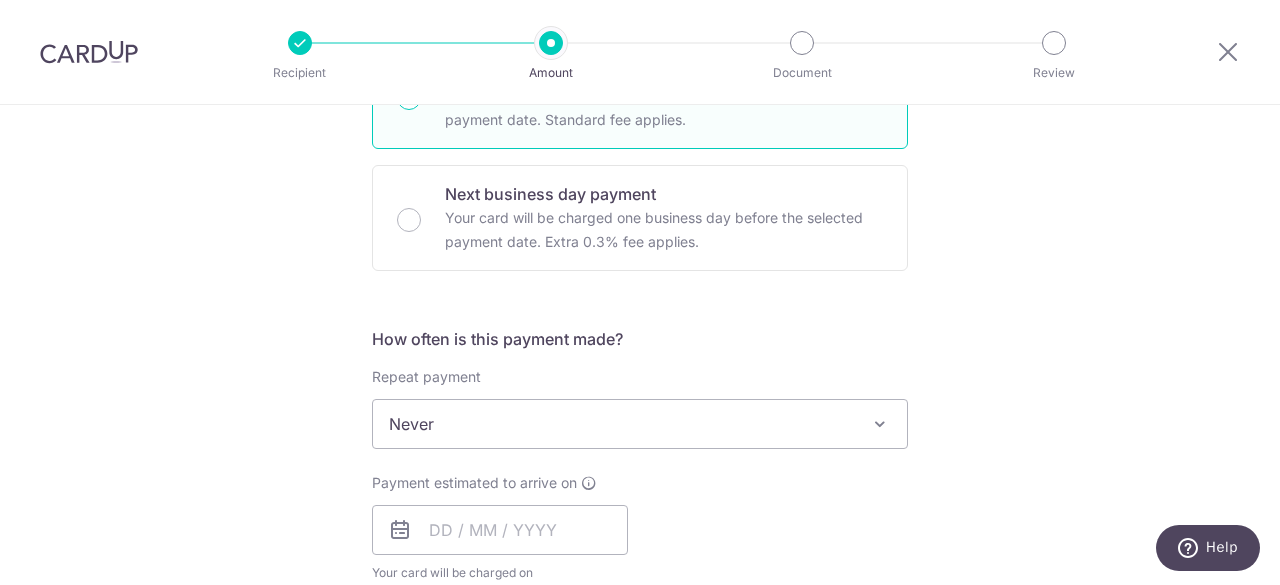 scroll, scrollTop: 700, scrollLeft: 0, axis: vertical 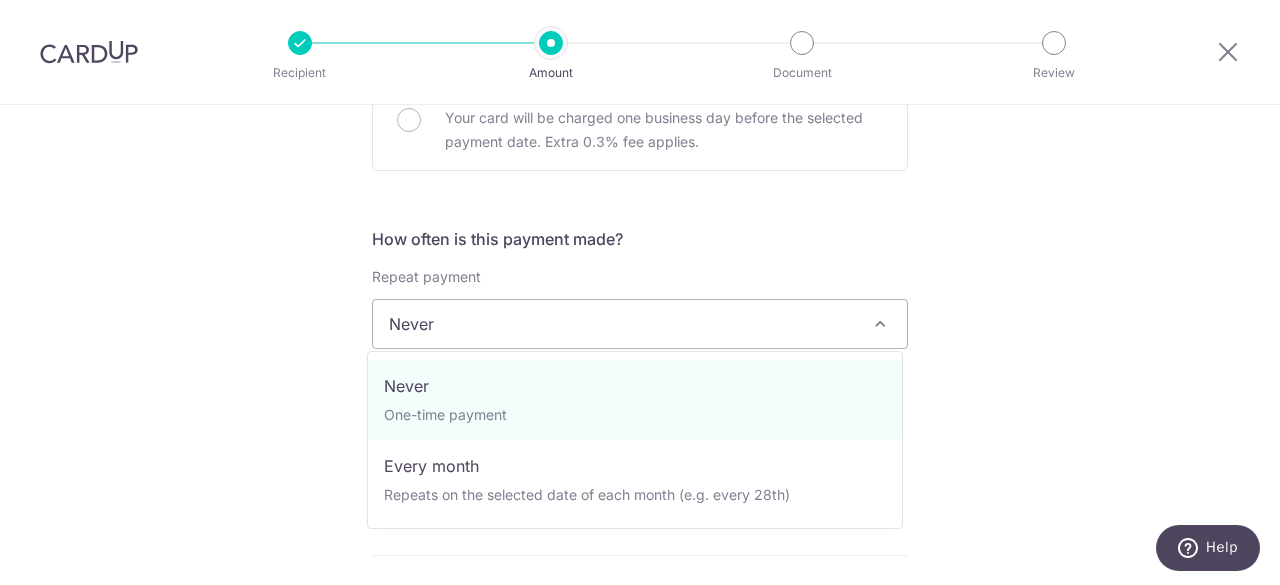 click on "Never" at bounding box center [640, 324] 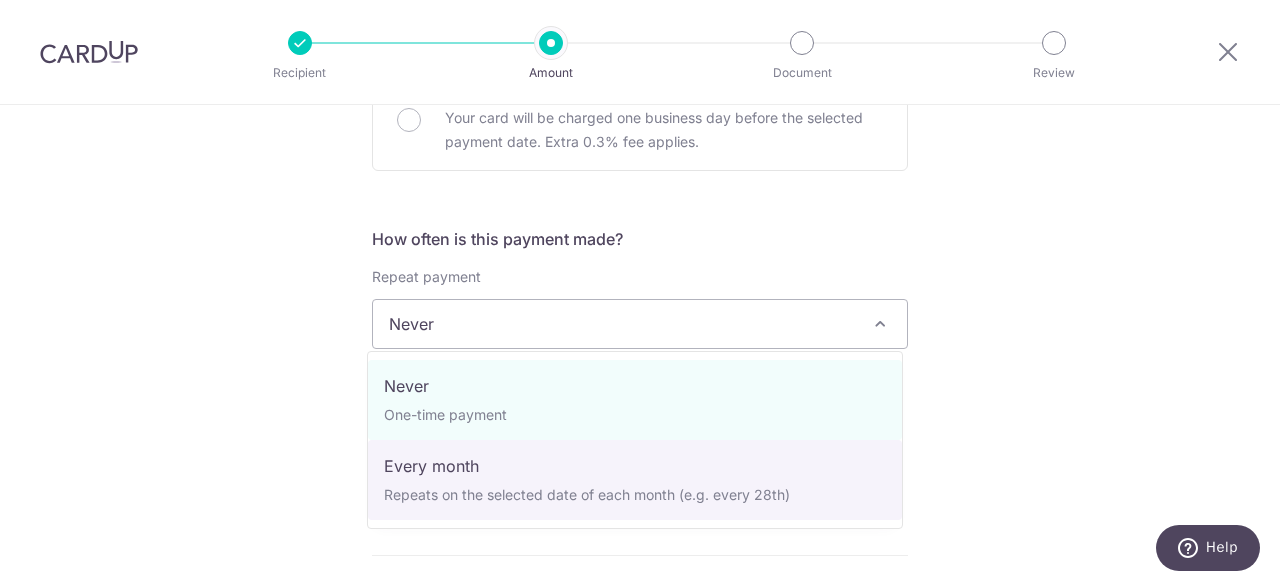 select on "3" 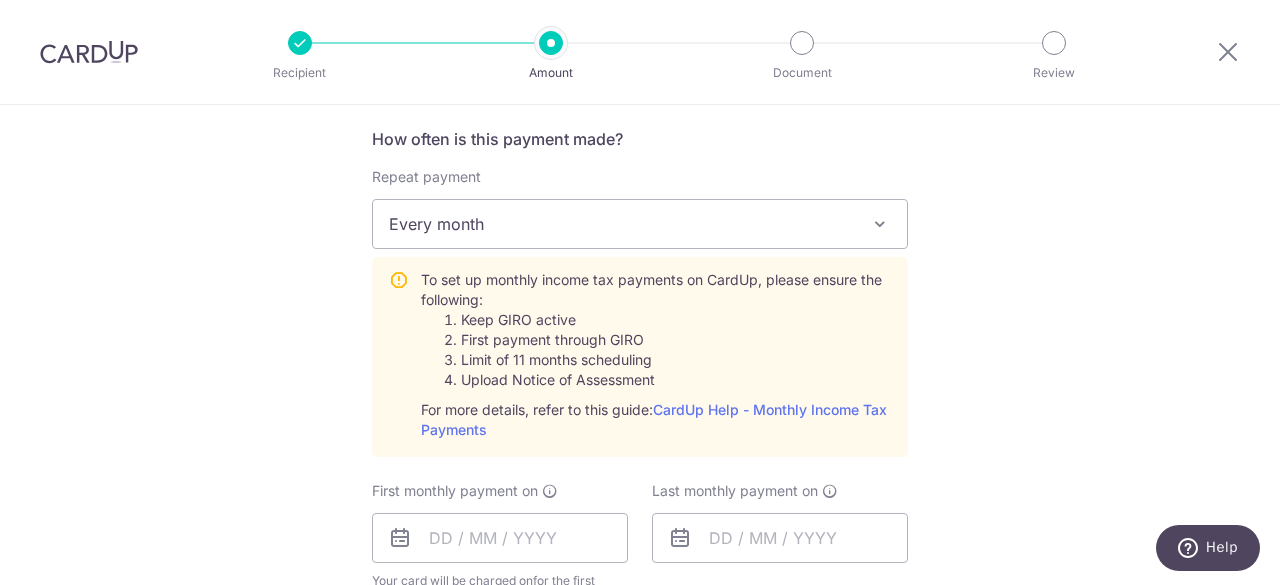 scroll, scrollTop: 900, scrollLeft: 0, axis: vertical 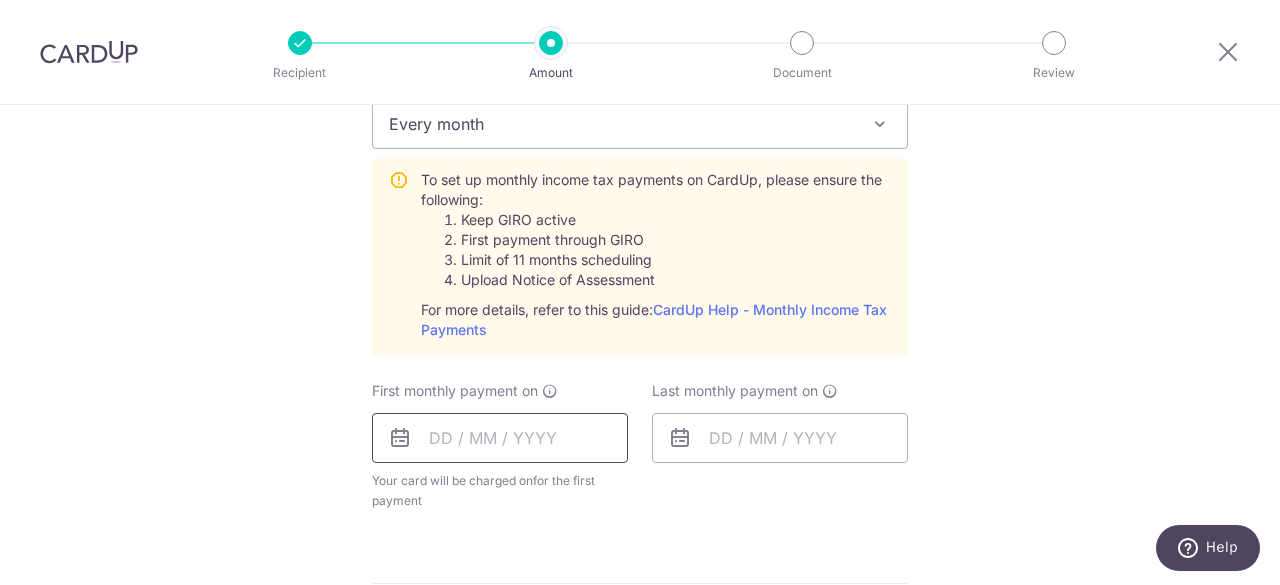 click at bounding box center (500, 438) 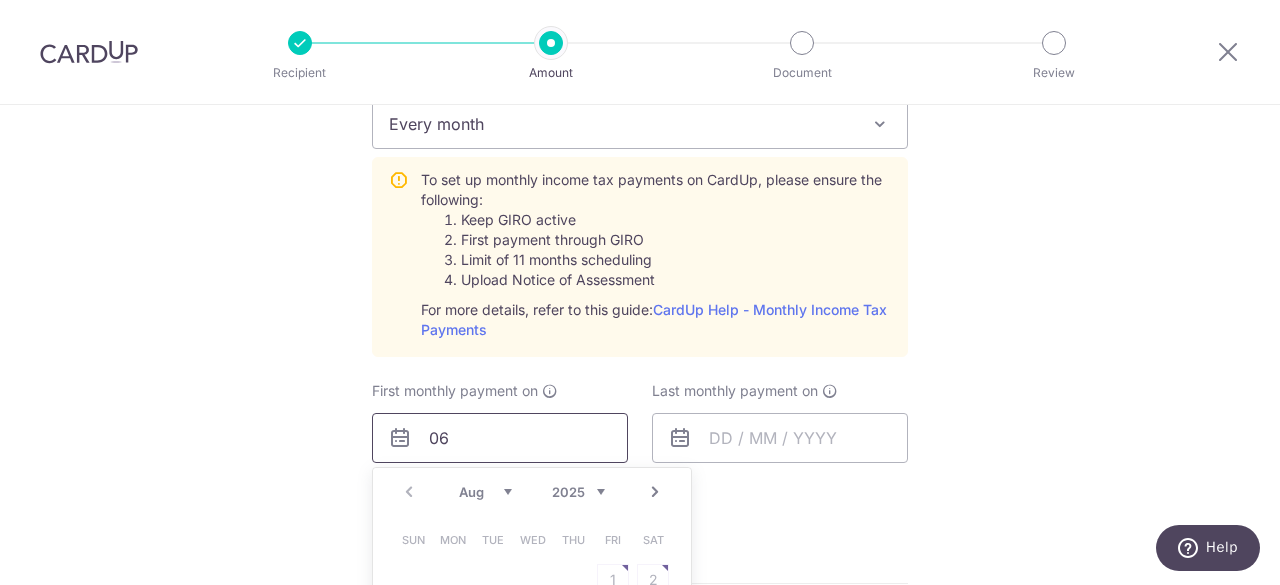 type on "0" 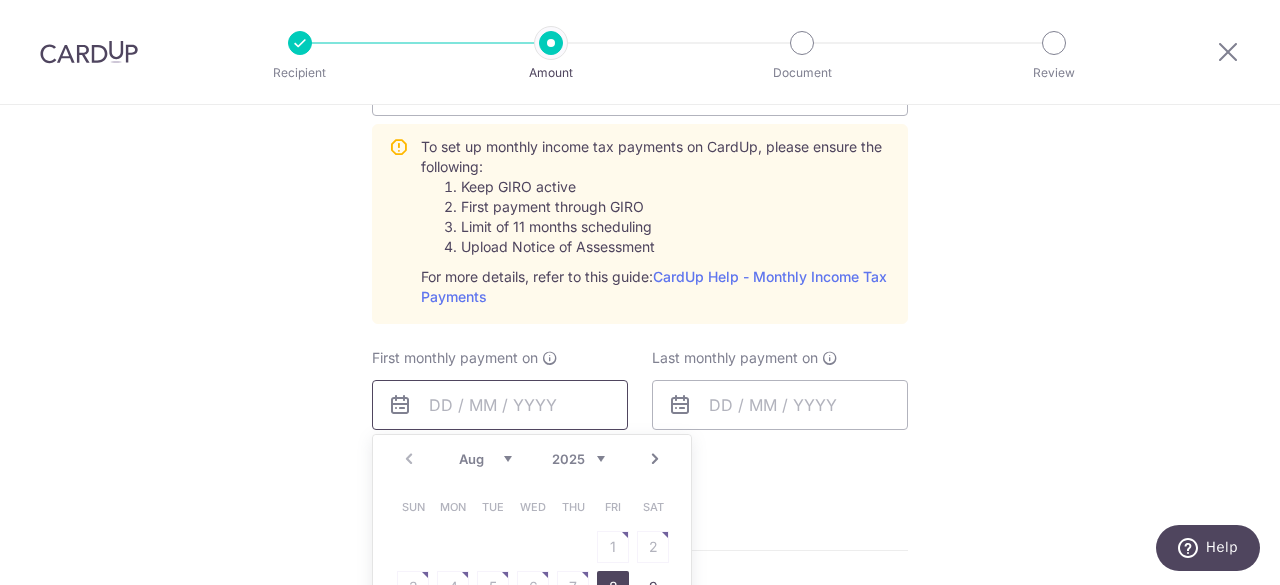 scroll, scrollTop: 1100, scrollLeft: 0, axis: vertical 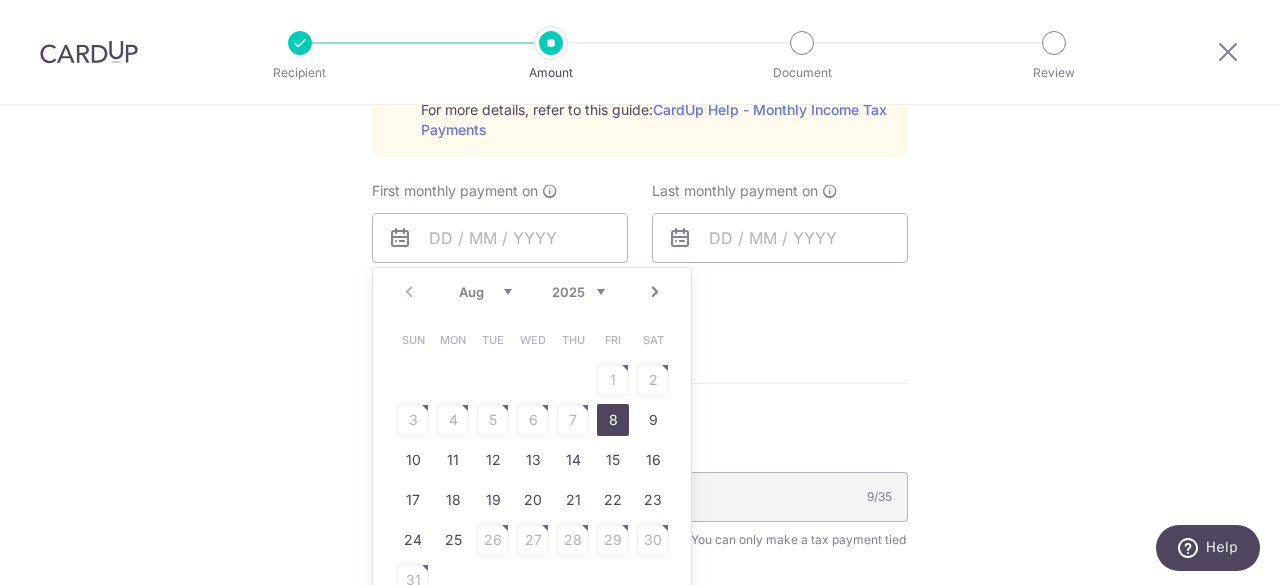 click on "8" at bounding box center (613, 420) 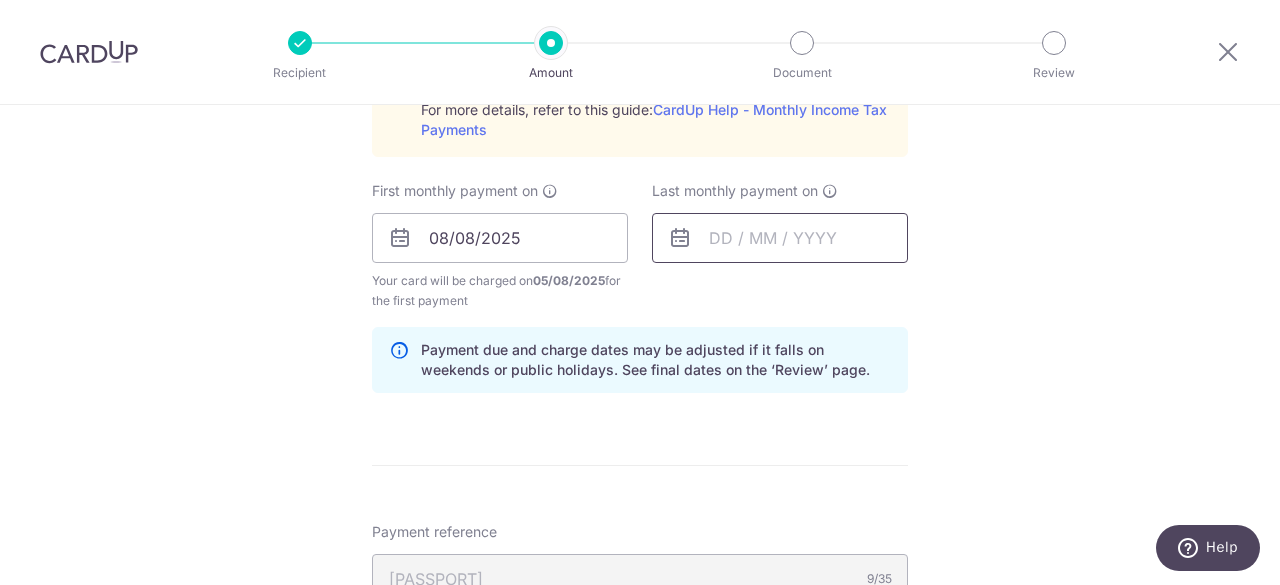 click at bounding box center (780, 238) 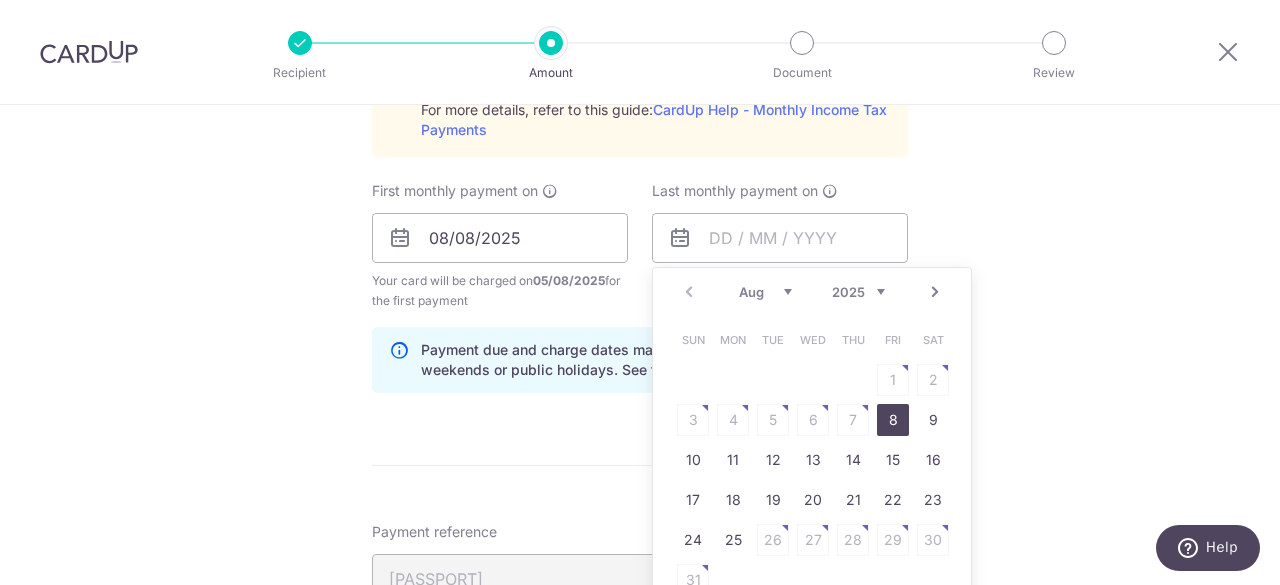 click on "2025 2026" at bounding box center [858, 292] 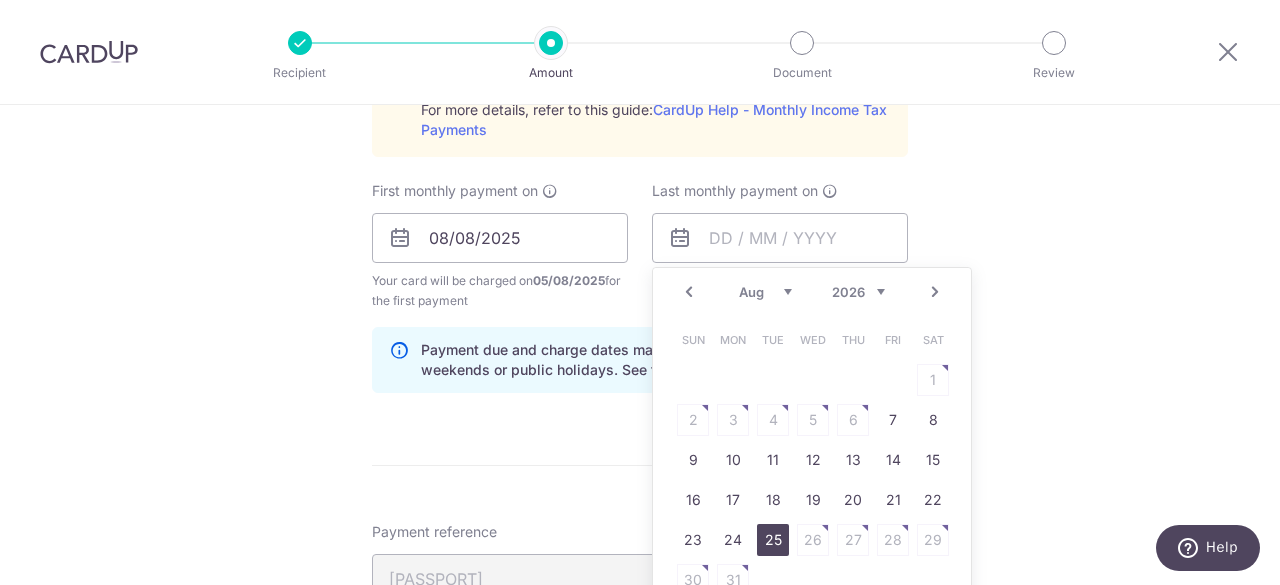 click on "25" at bounding box center (773, 540) 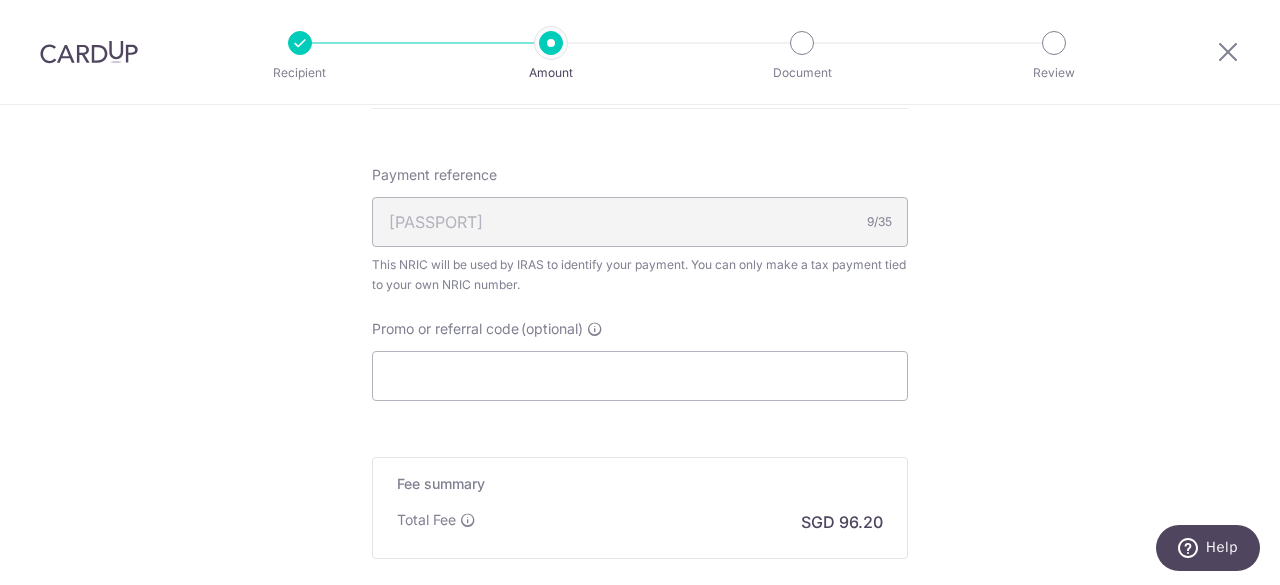 scroll, scrollTop: 1500, scrollLeft: 0, axis: vertical 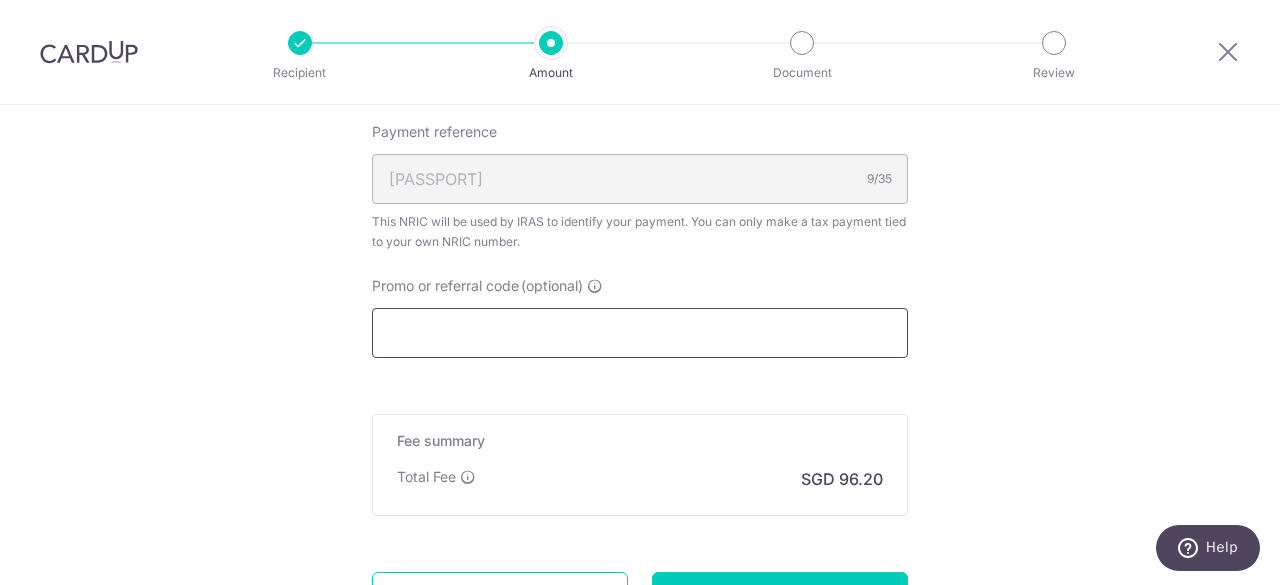click on "Promo or referral code
(optional)" at bounding box center [640, 333] 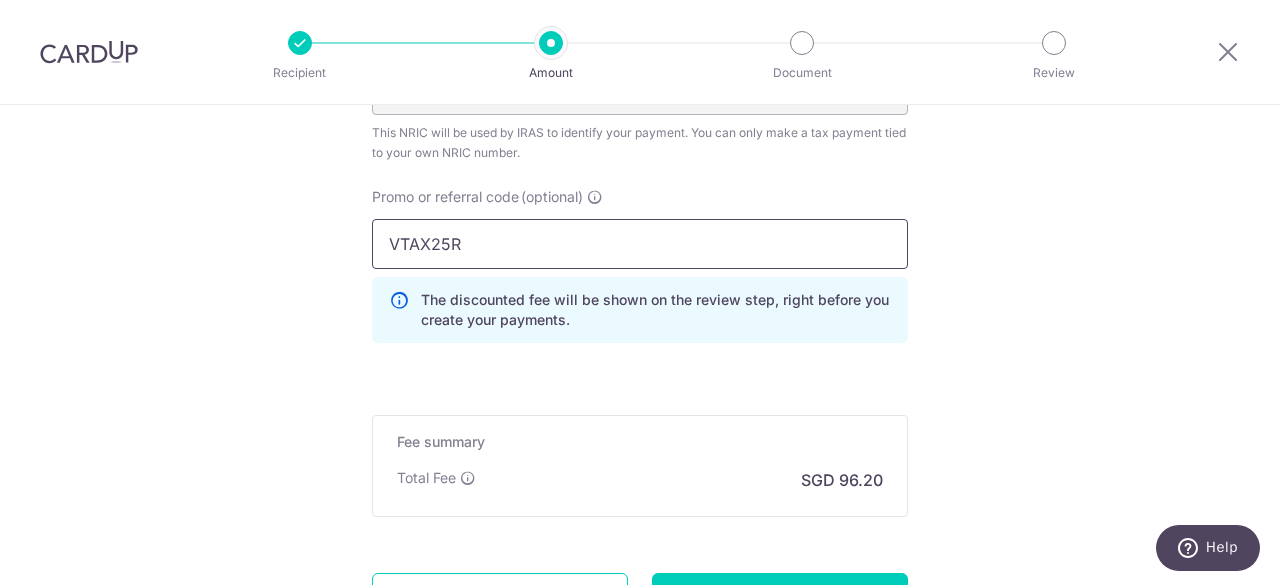scroll, scrollTop: 1700, scrollLeft: 0, axis: vertical 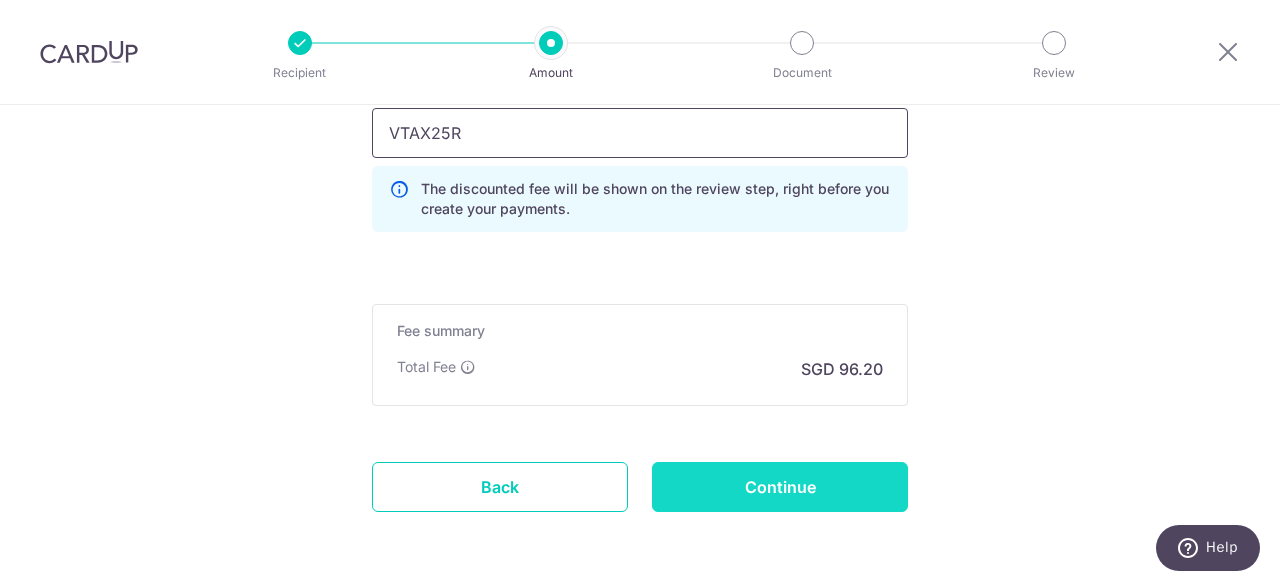 type on "VTAX25R" 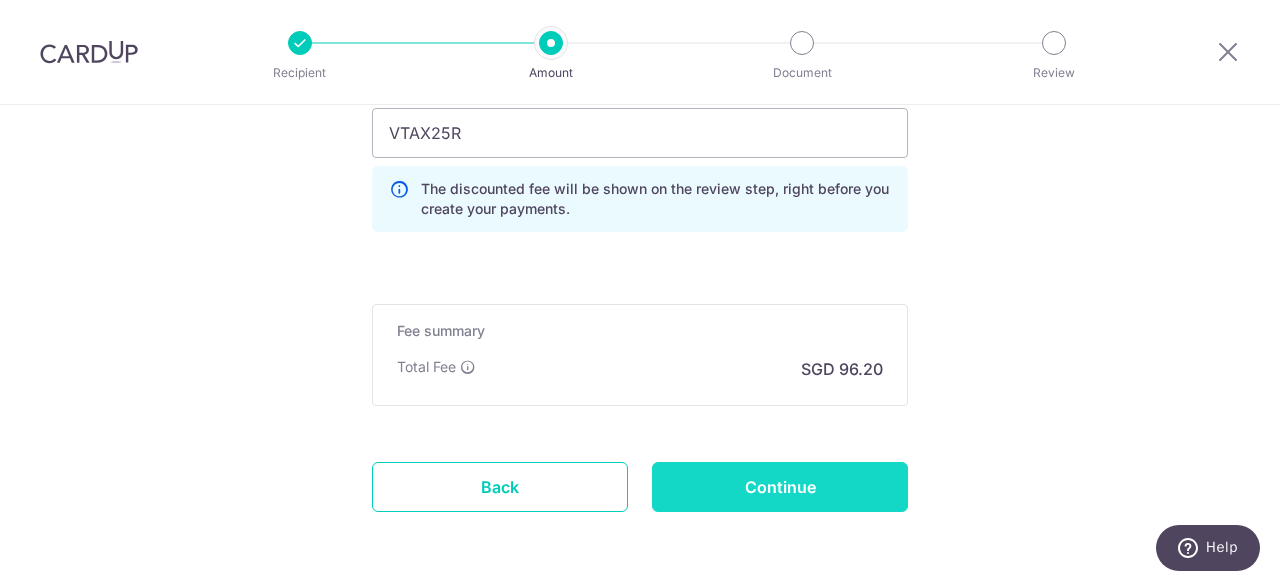 click on "Continue" at bounding box center (780, 487) 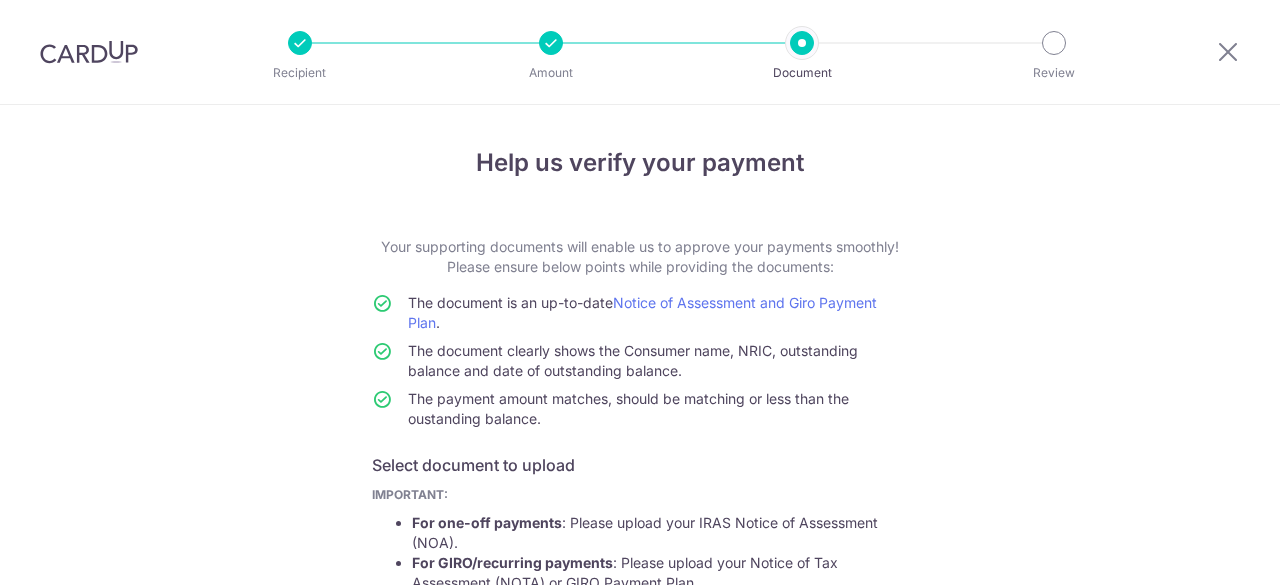 scroll, scrollTop: 0, scrollLeft: 0, axis: both 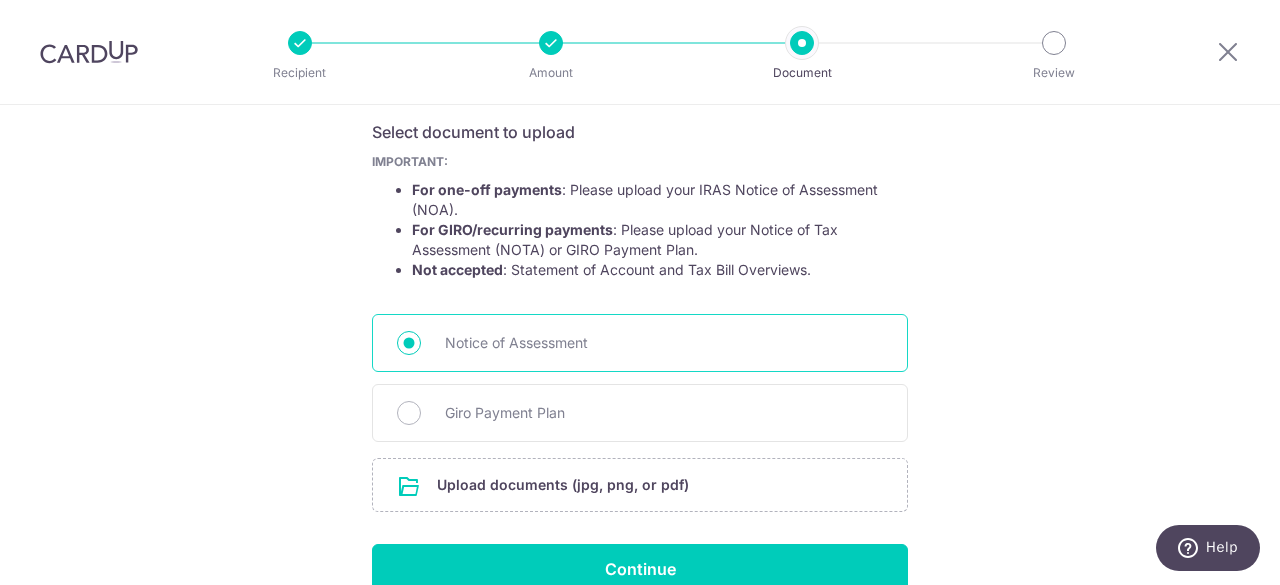 click on "Notice of Assessment" at bounding box center [664, 343] 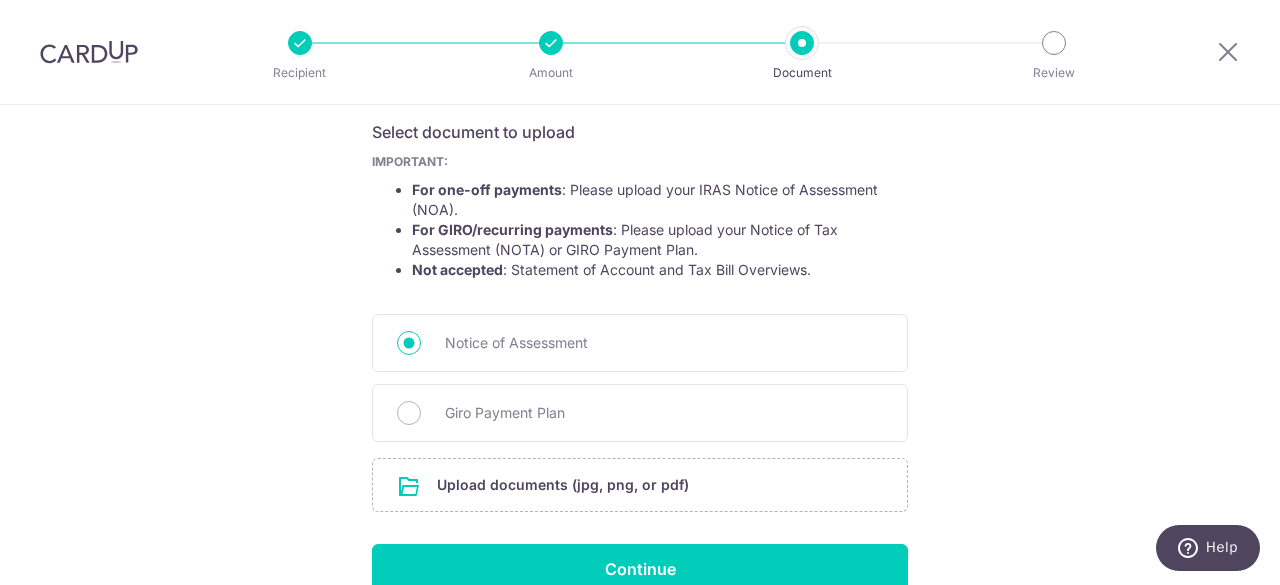 scroll, scrollTop: 432, scrollLeft: 0, axis: vertical 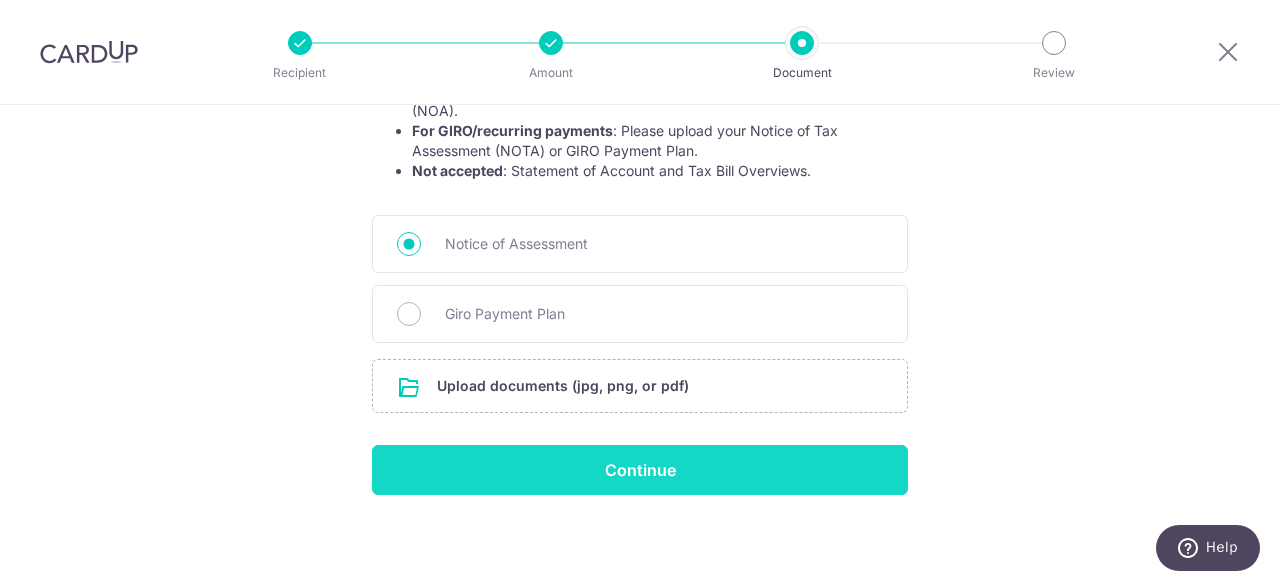 click on "Continue" at bounding box center [640, 470] 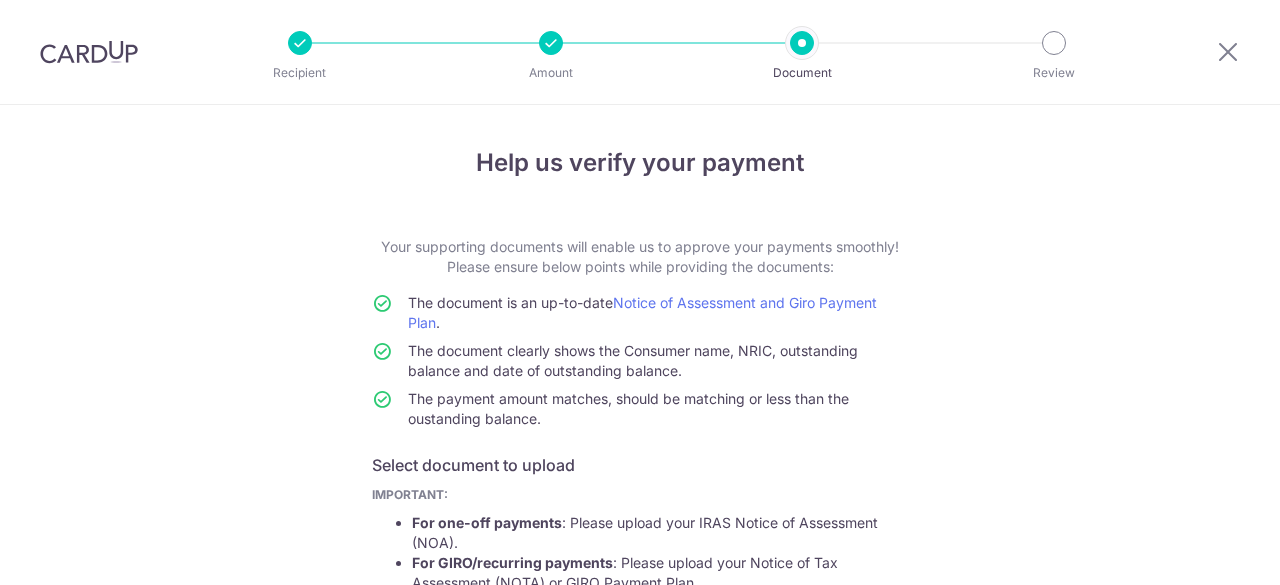 scroll, scrollTop: 0, scrollLeft: 0, axis: both 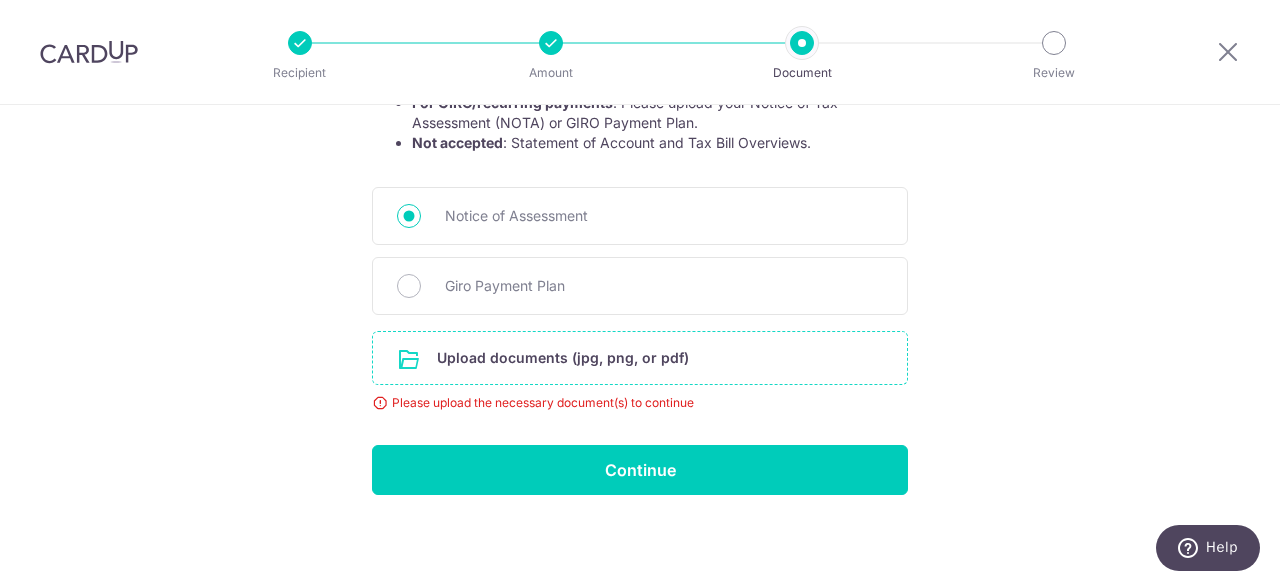 click at bounding box center [640, 358] 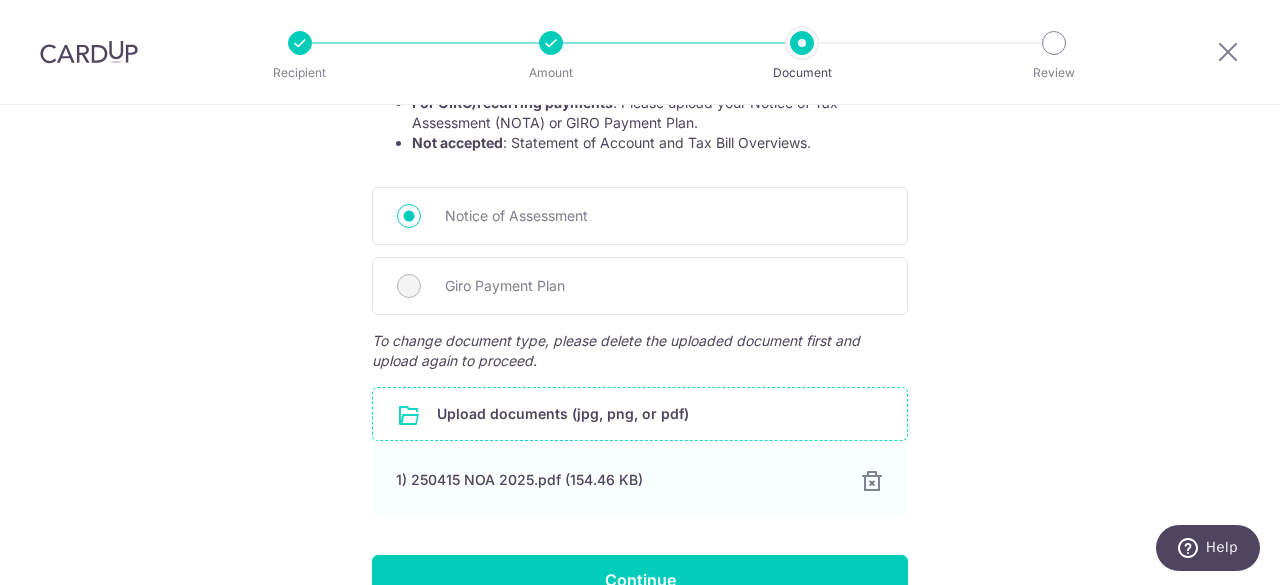 click at bounding box center [640, 414] 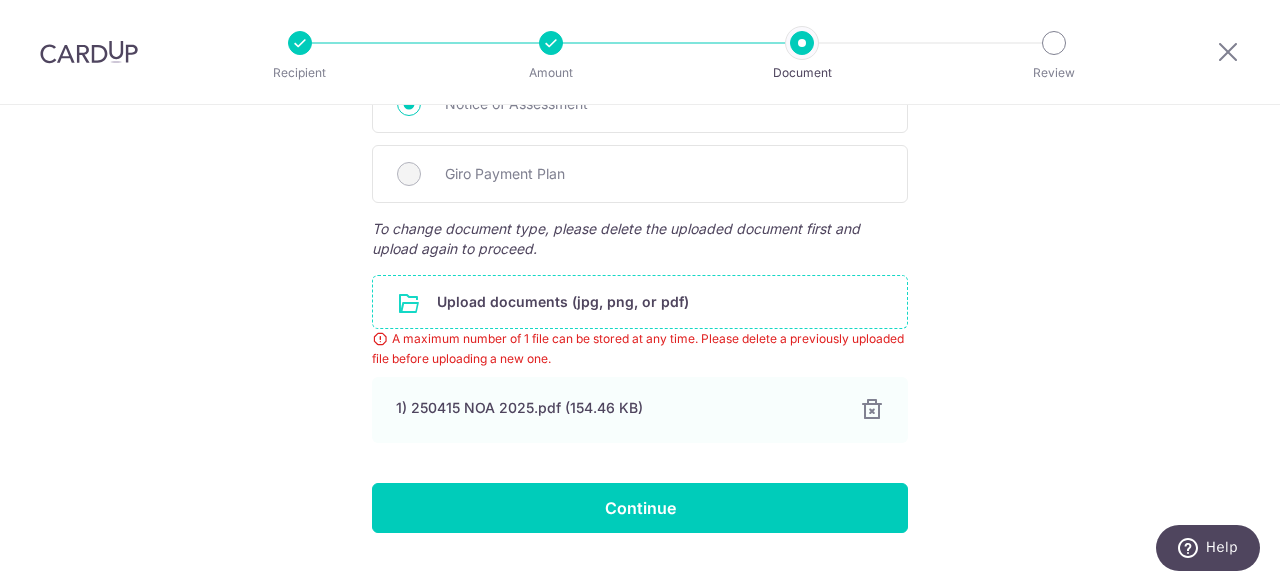 scroll, scrollTop: 610, scrollLeft: 0, axis: vertical 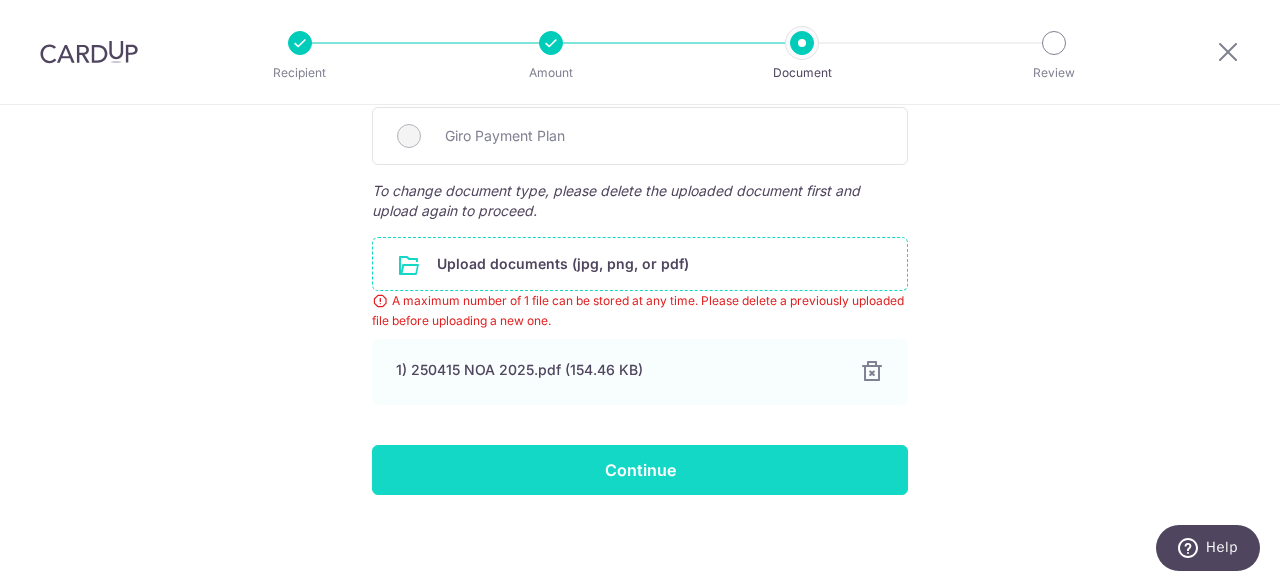 click on "Continue" at bounding box center [640, 470] 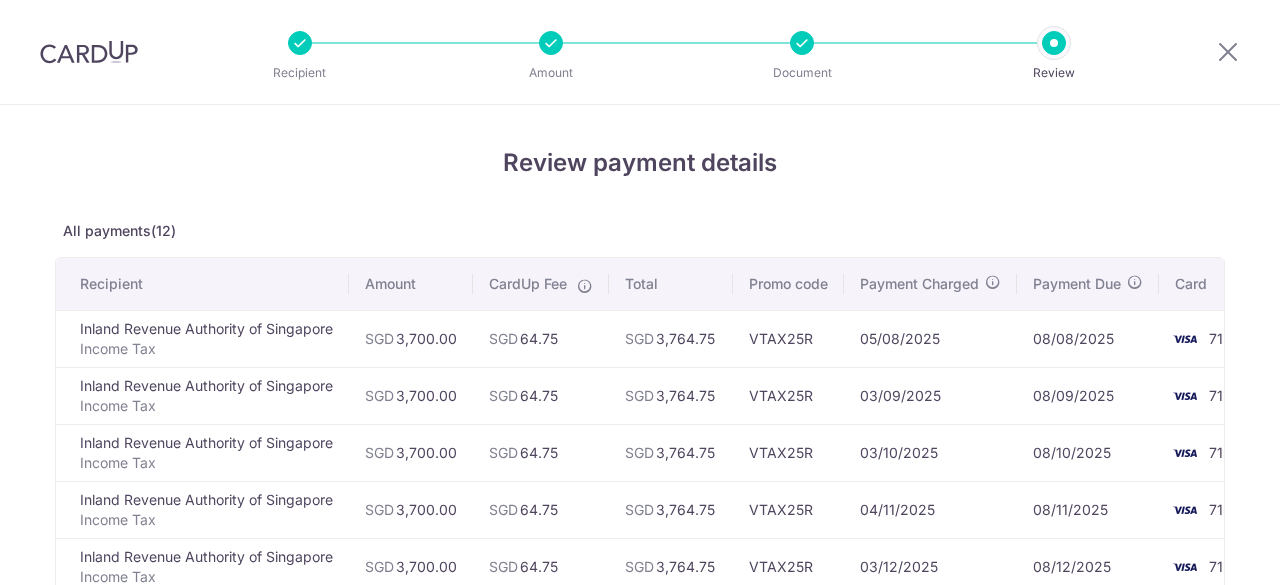 scroll, scrollTop: 0, scrollLeft: 0, axis: both 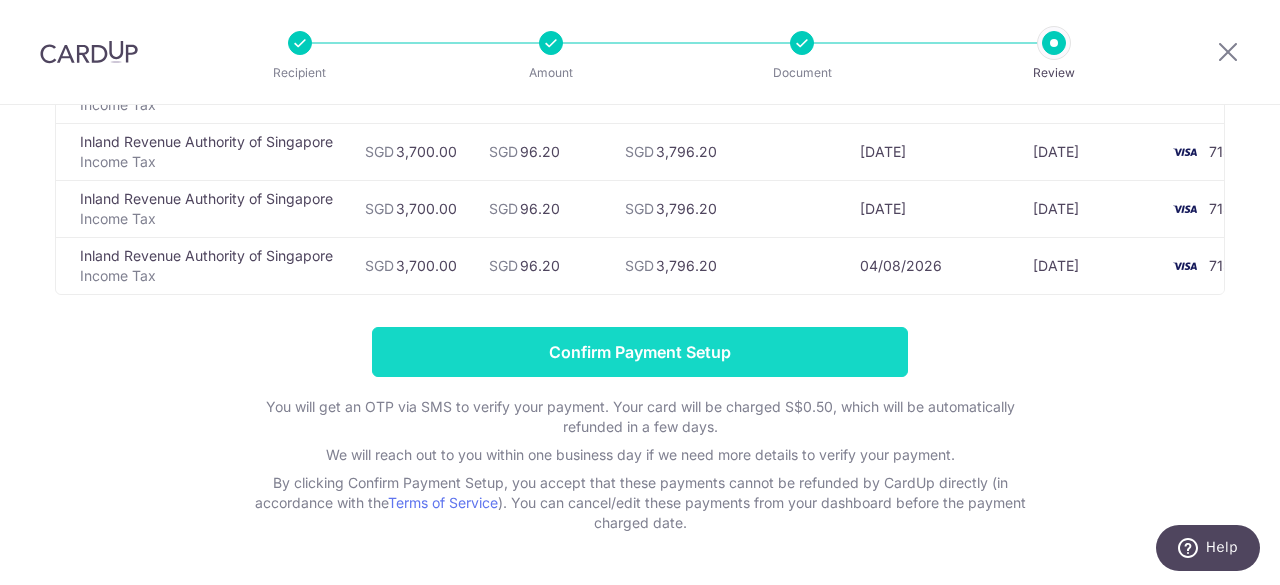 click on "Confirm Payment Setup" at bounding box center (640, 352) 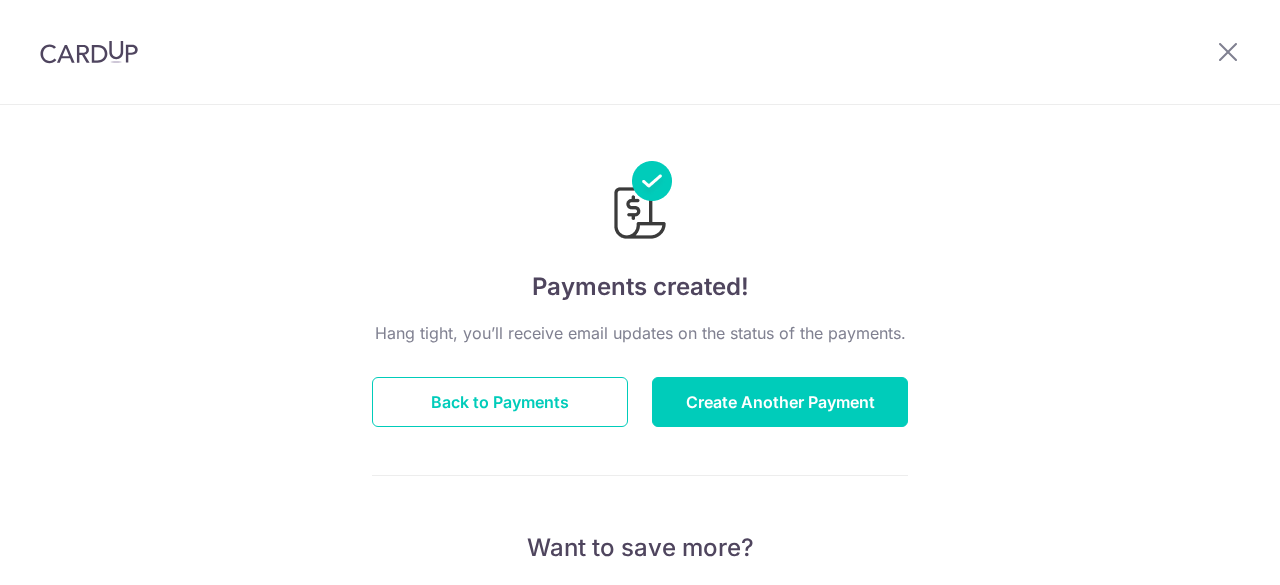 scroll, scrollTop: 0, scrollLeft: 0, axis: both 